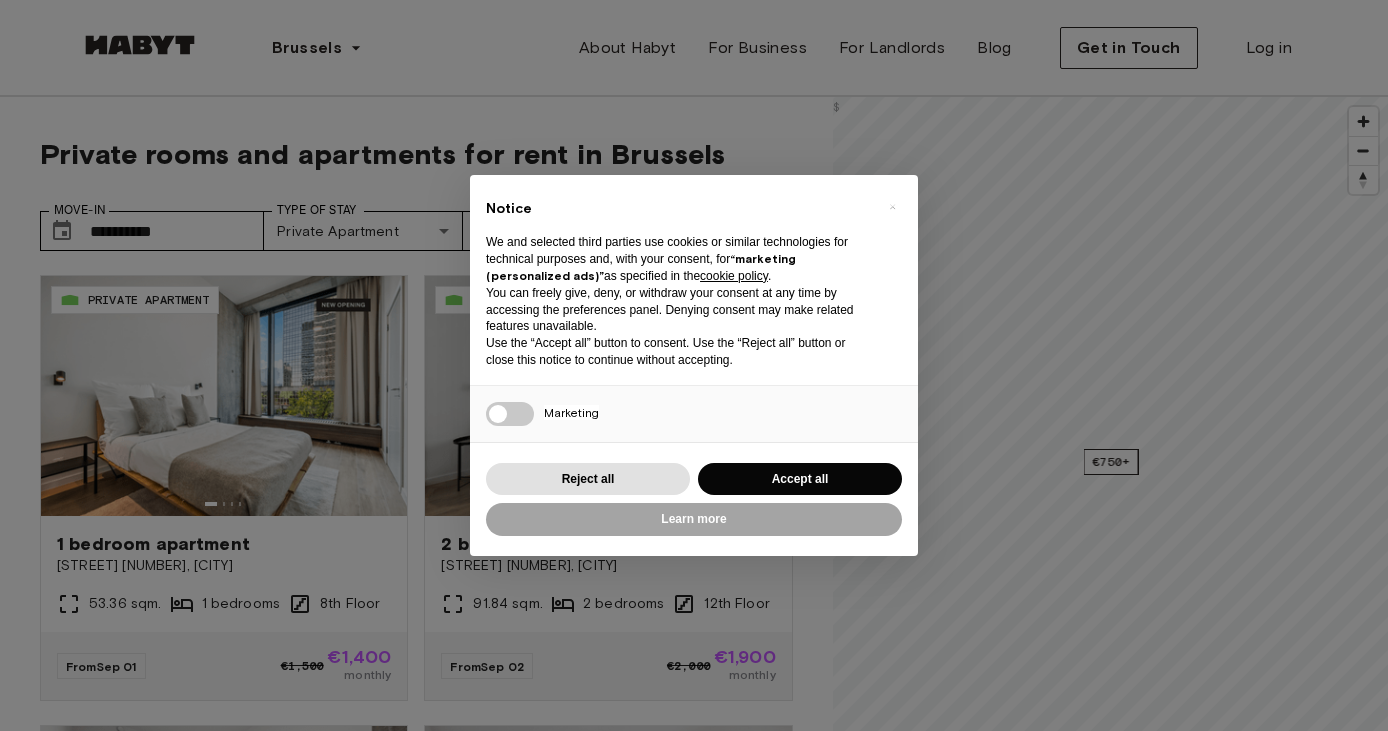 scroll, scrollTop: 0, scrollLeft: 0, axis: both 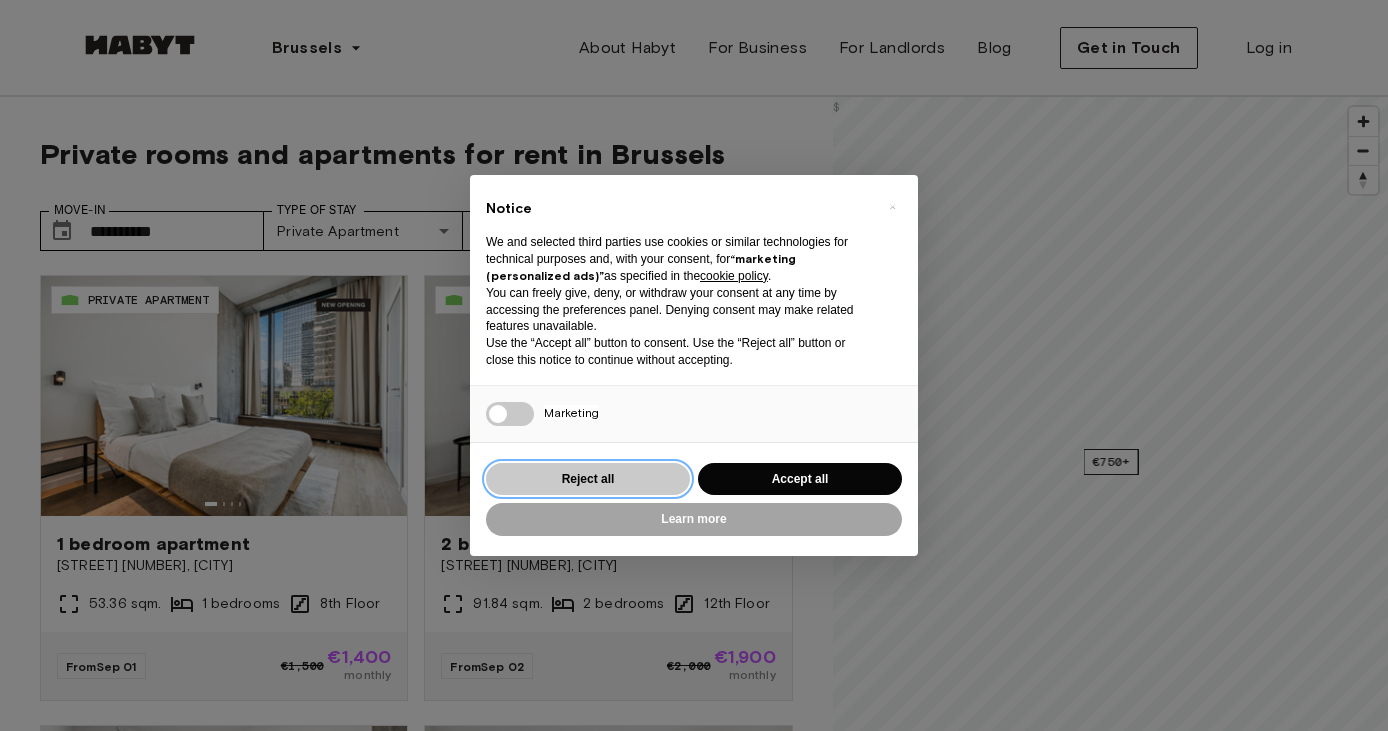 click on "Reject all" at bounding box center (588, 479) 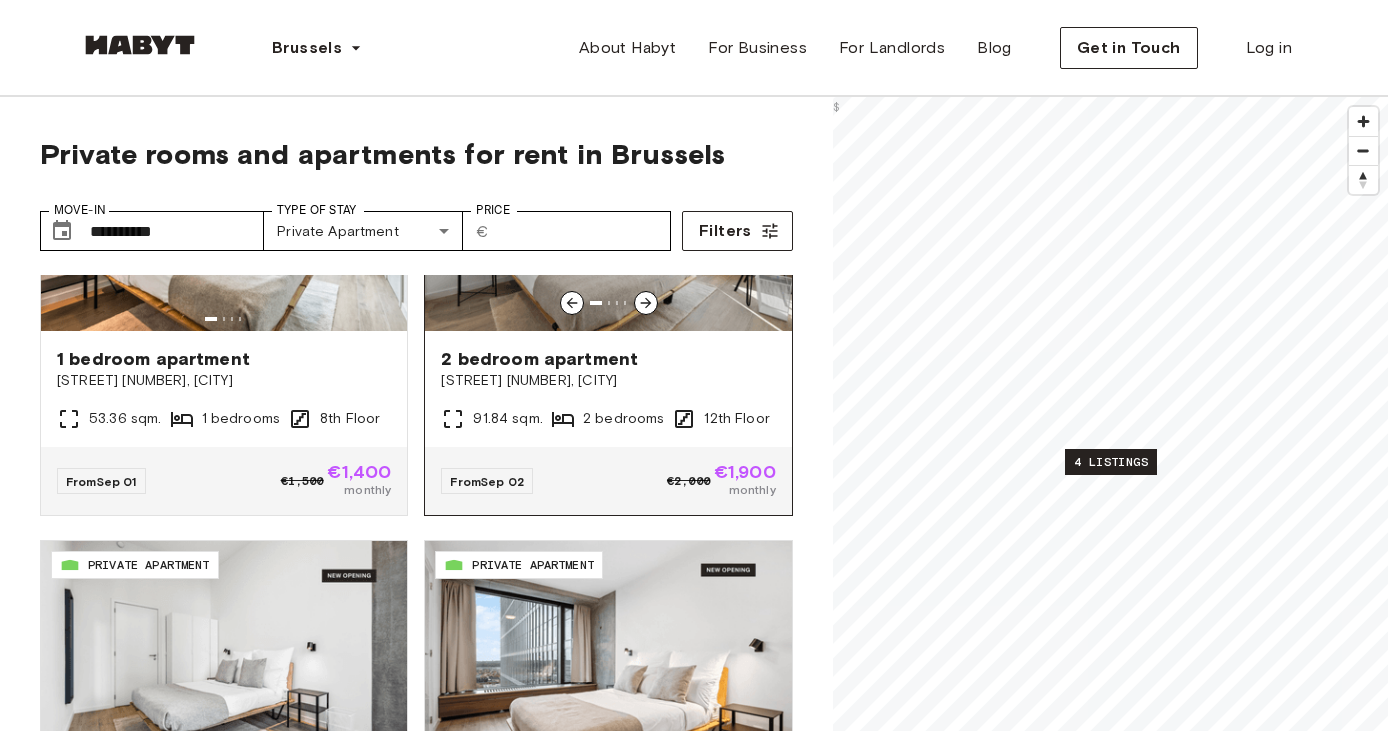 scroll, scrollTop: 185, scrollLeft: 0, axis: vertical 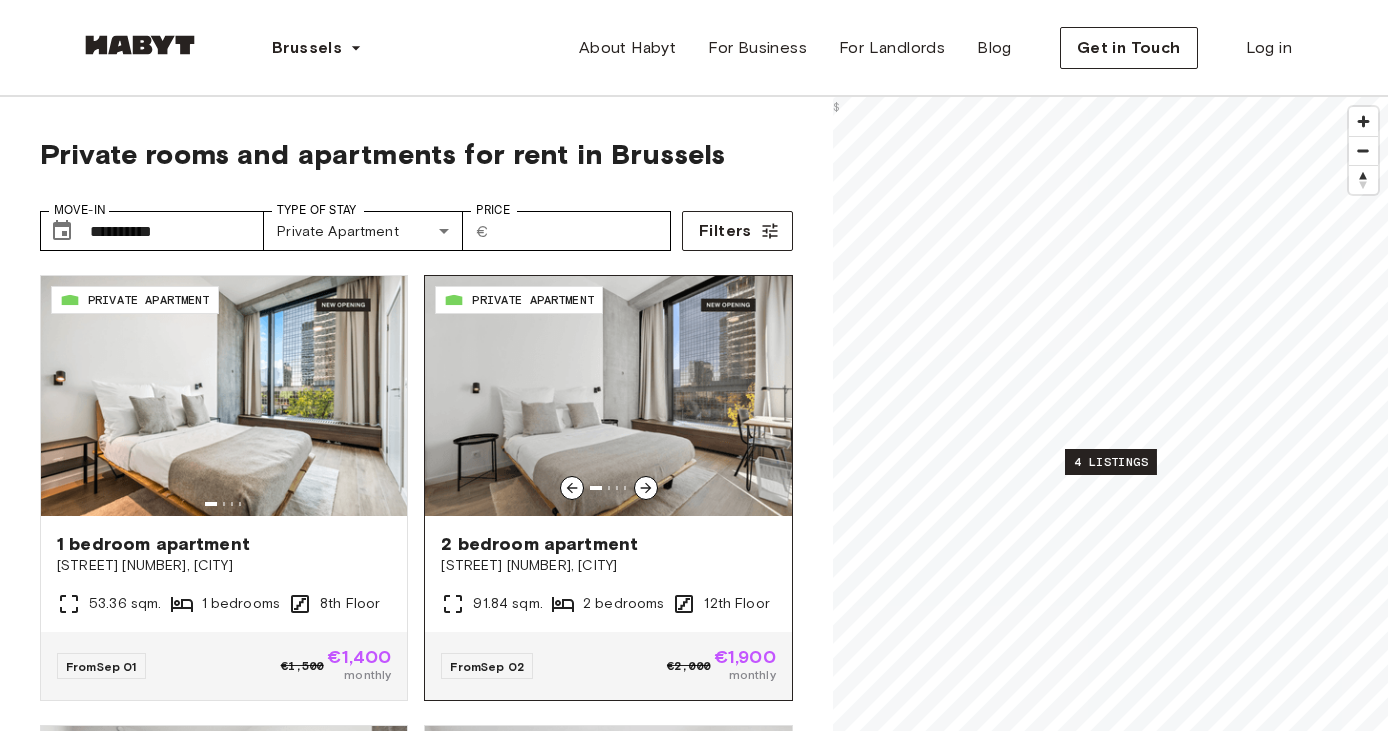 click 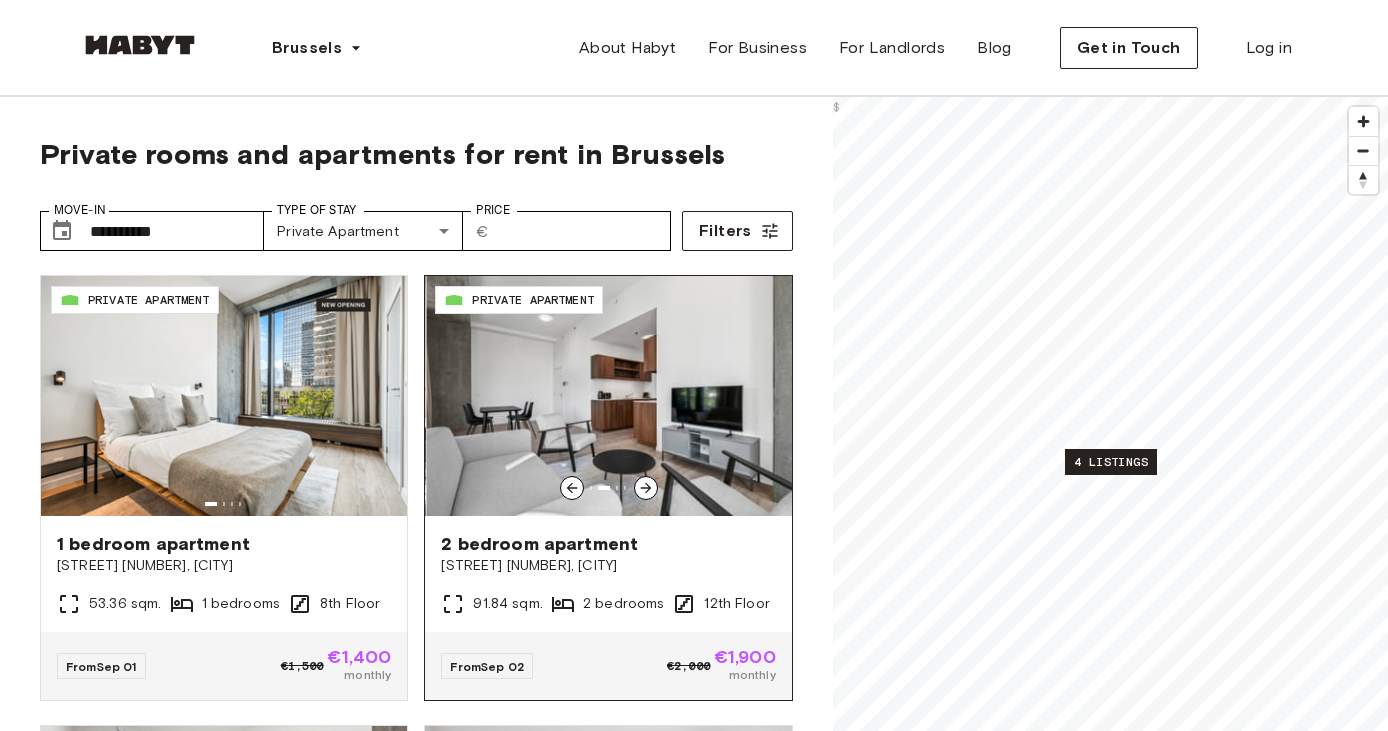click 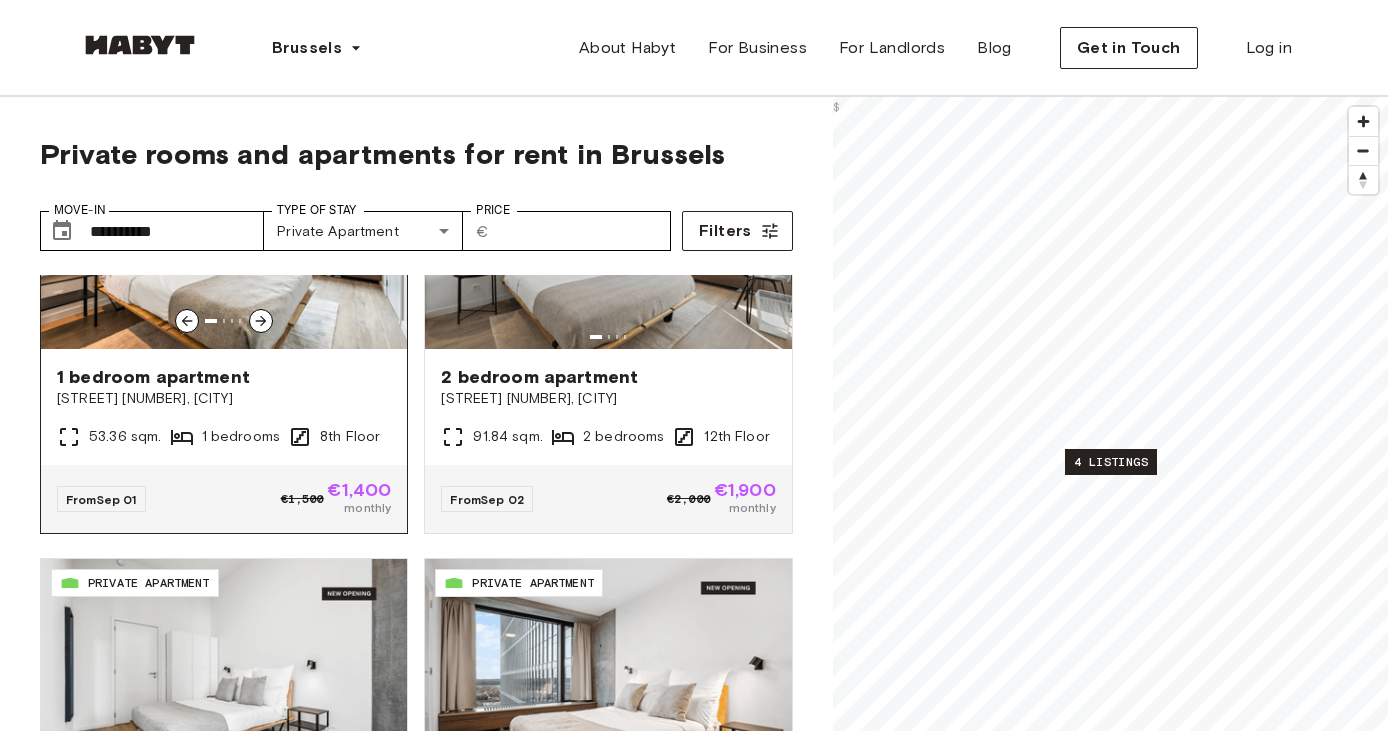 scroll, scrollTop: 171, scrollLeft: 0, axis: vertical 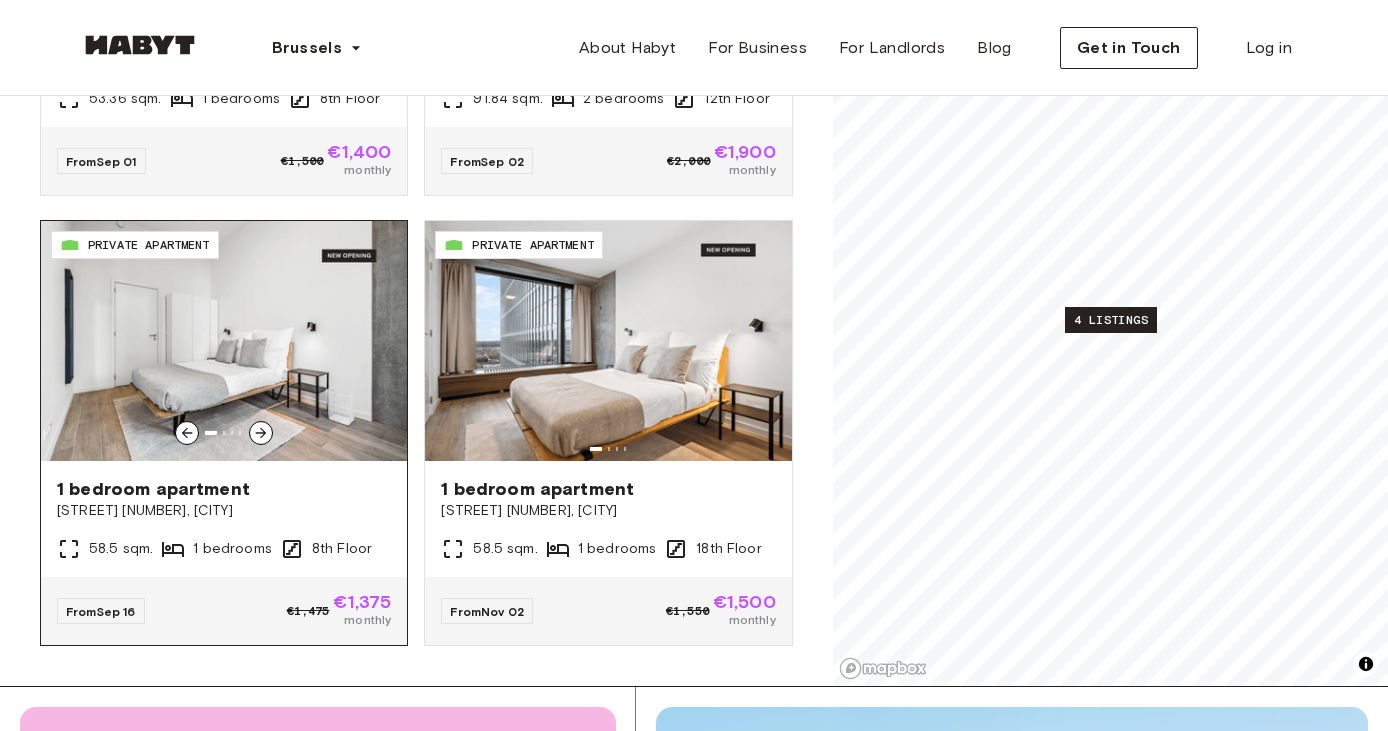 click at bounding box center (224, 341) 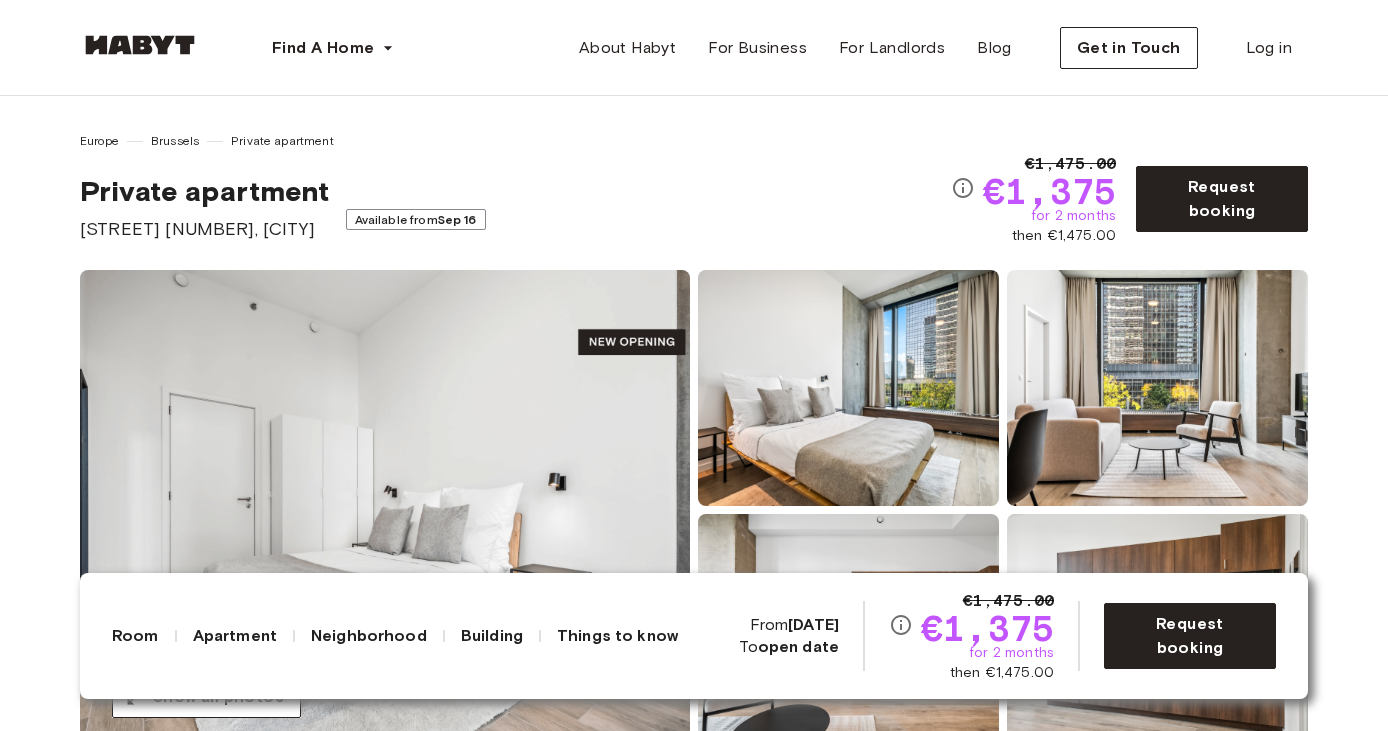 click at bounding box center [385, 510] 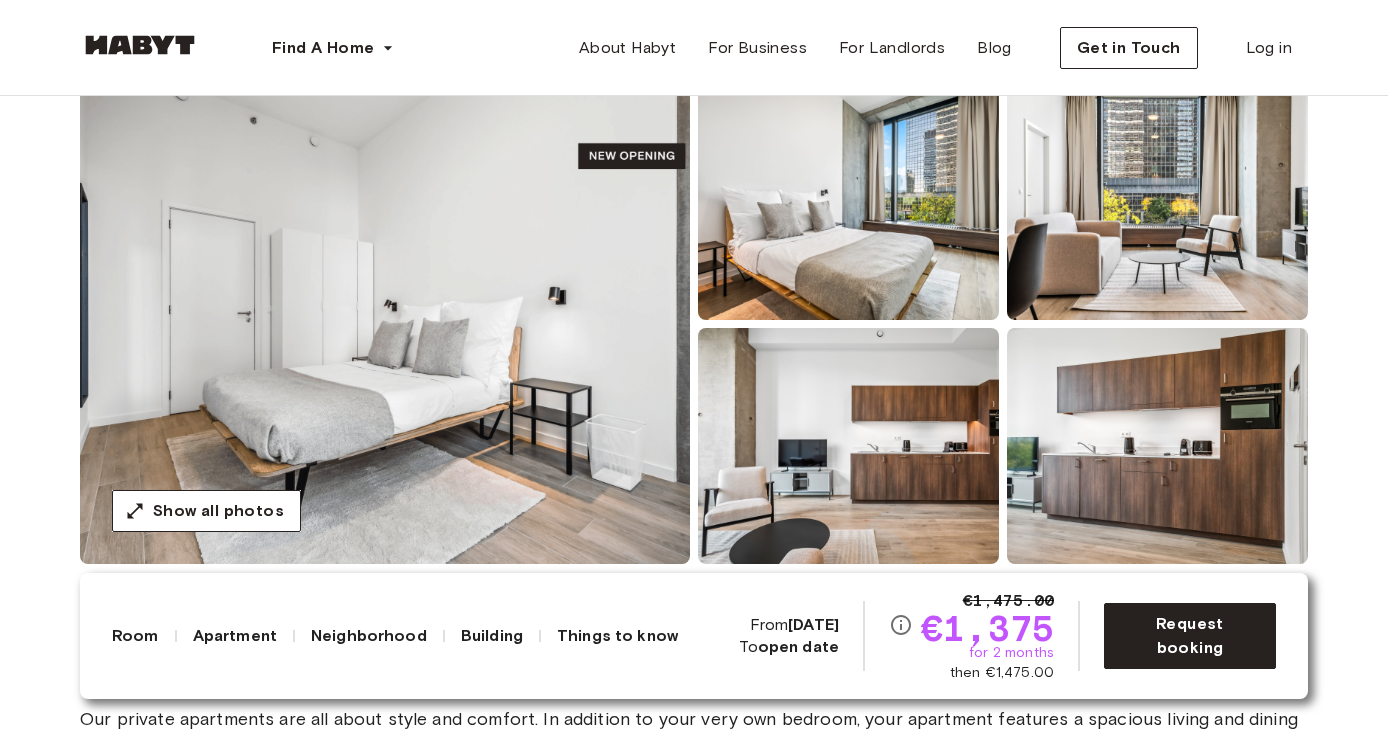 scroll, scrollTop: 0, scrollLeft: 0, axis: both 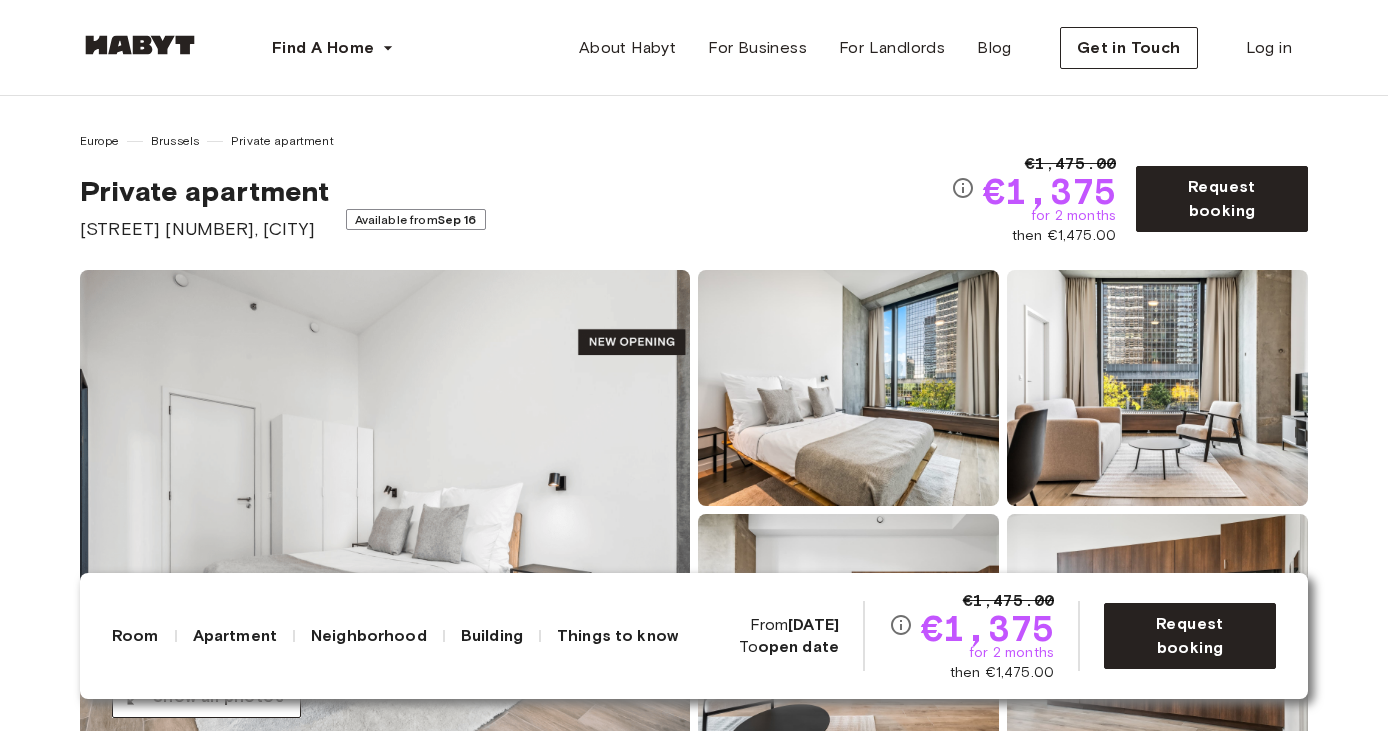 click at bounding box center (1157, 388) 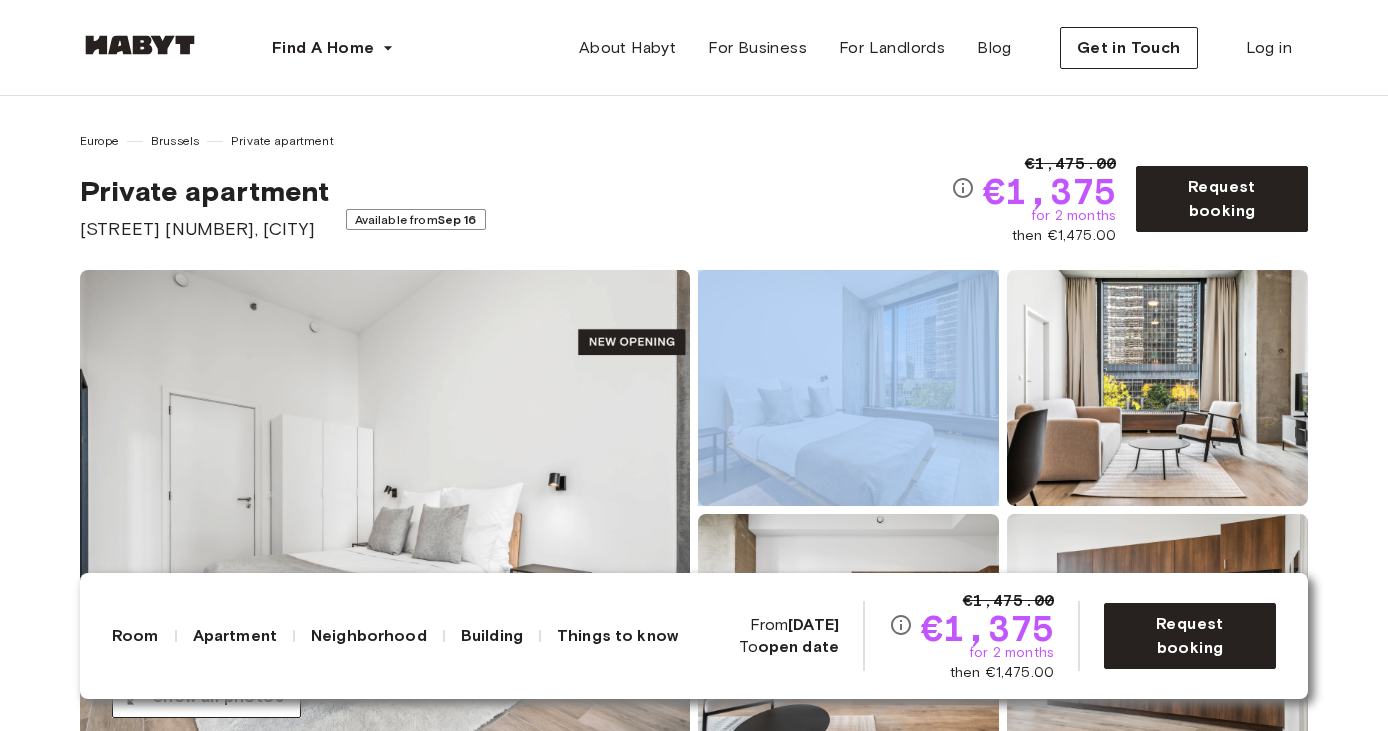 click at bounding box center (385, 510) 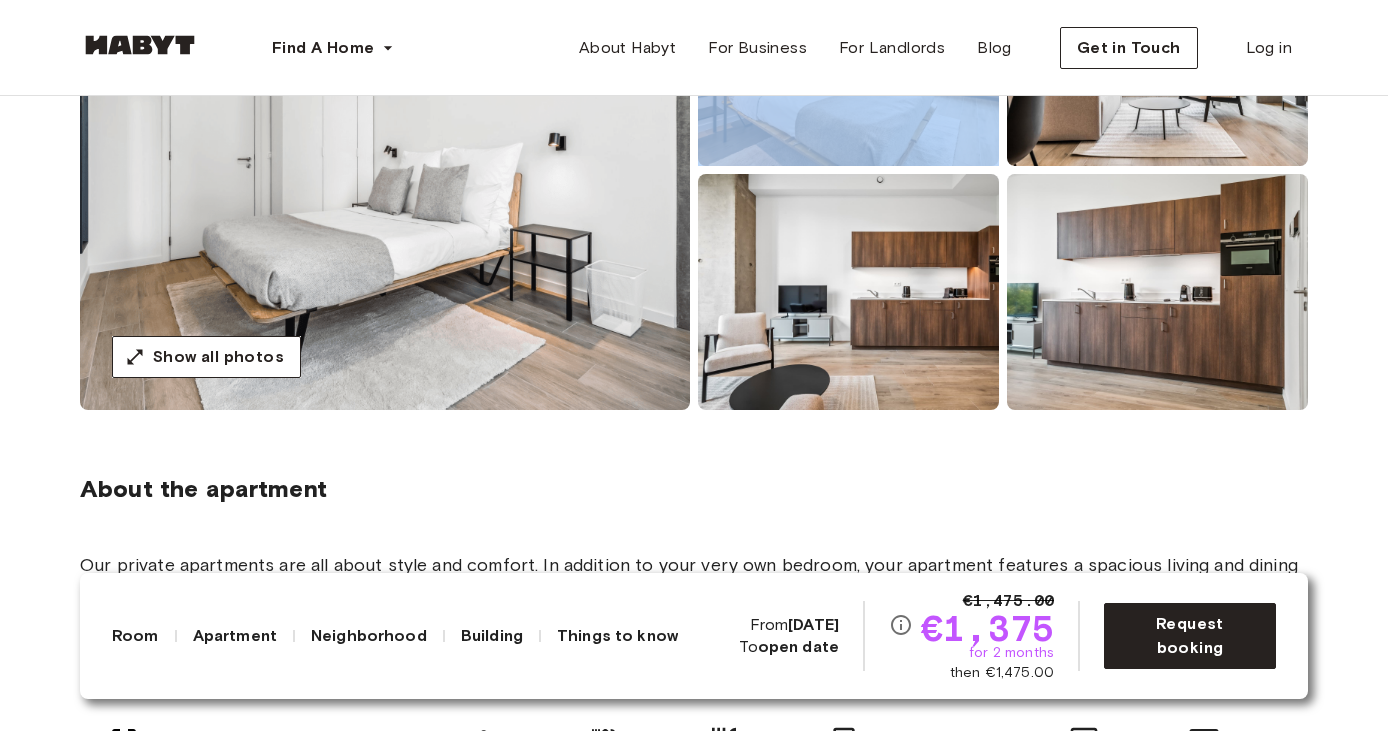 scroll, scrollTop: 348, scrollLeft: 0, axis: vertical 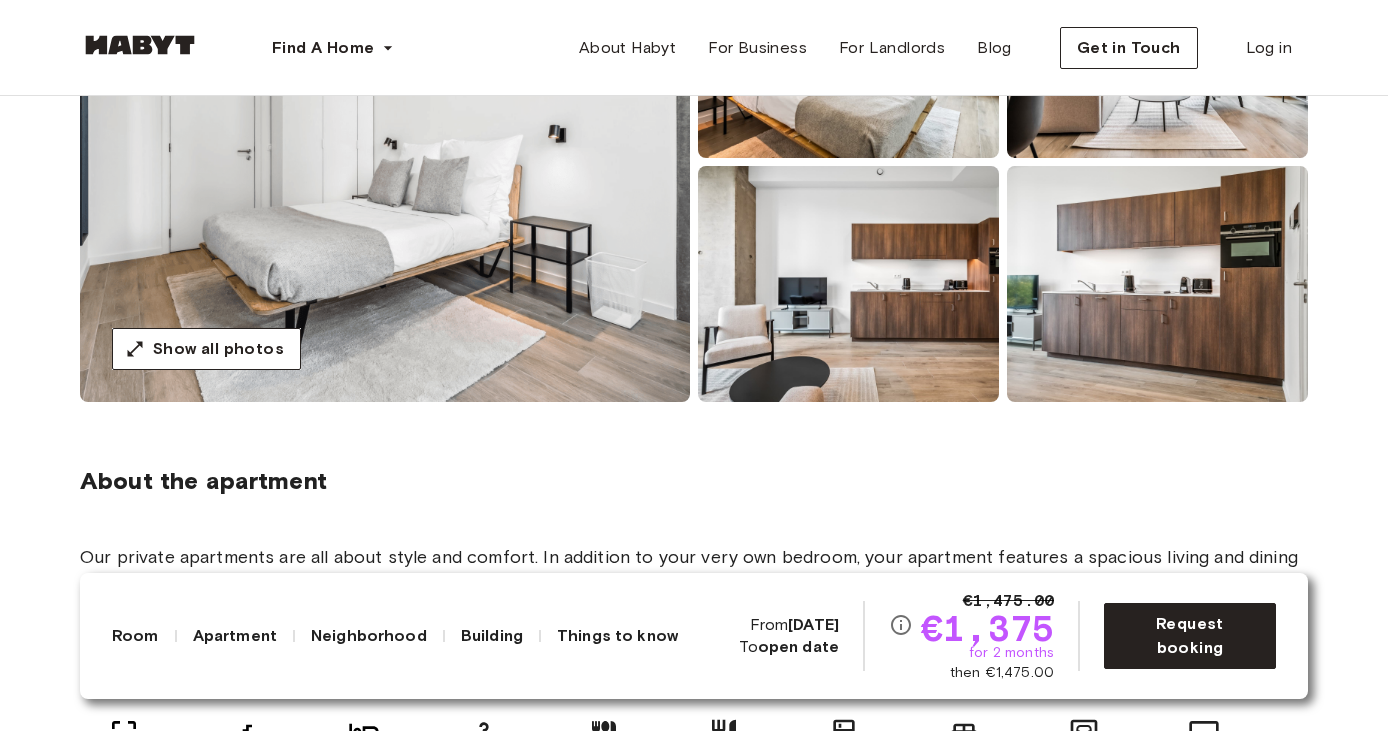 click on "About the apartment" at bounding box center [694, 481] 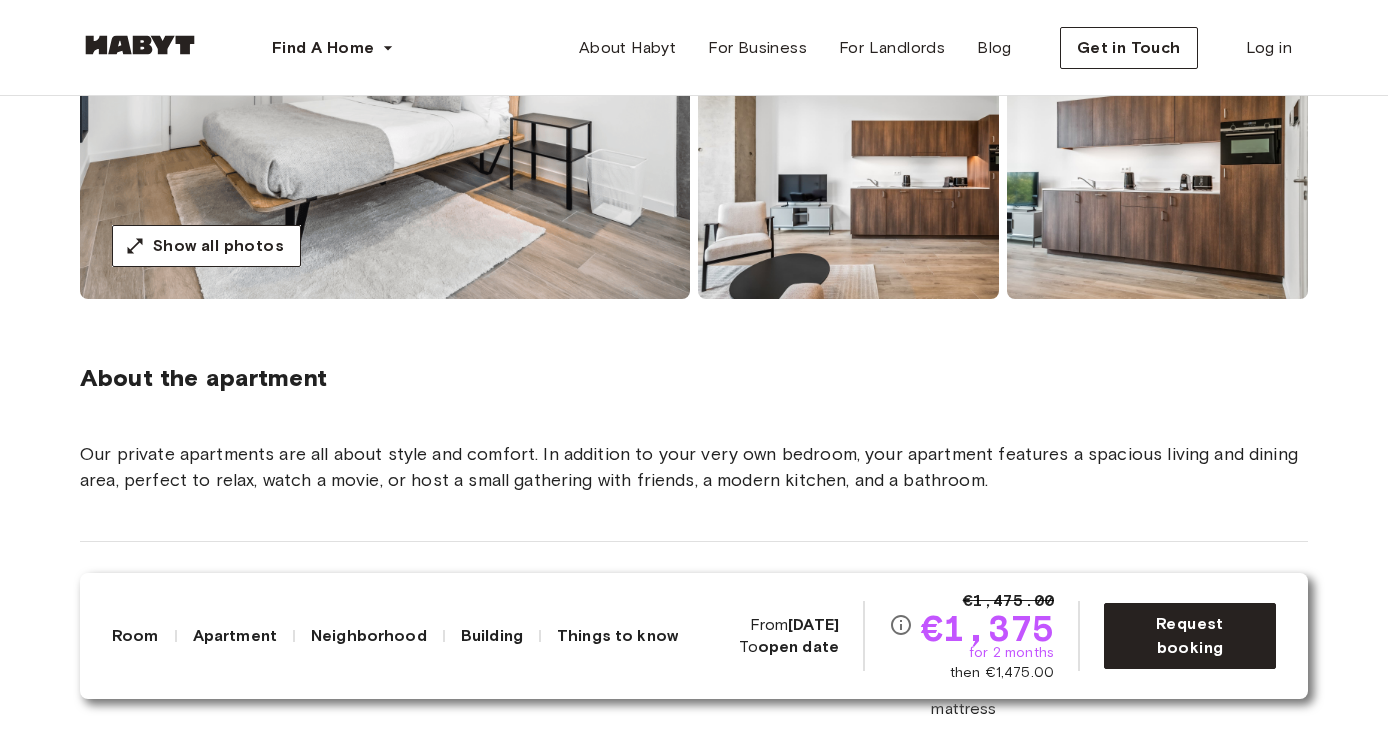 scroll, scrollTop: 411, scrollLeft: 0, axis: vertical 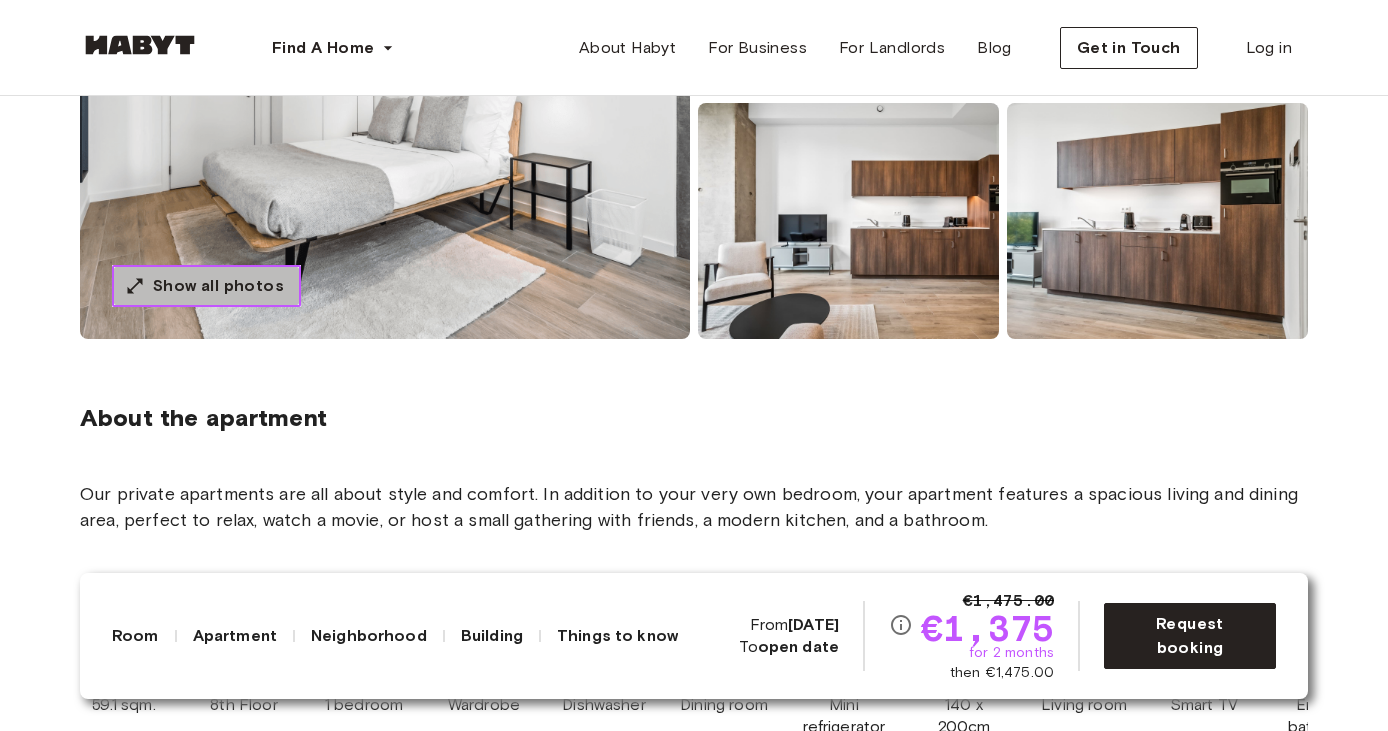 click on "Show all photos" at bounding box center [218, 286] 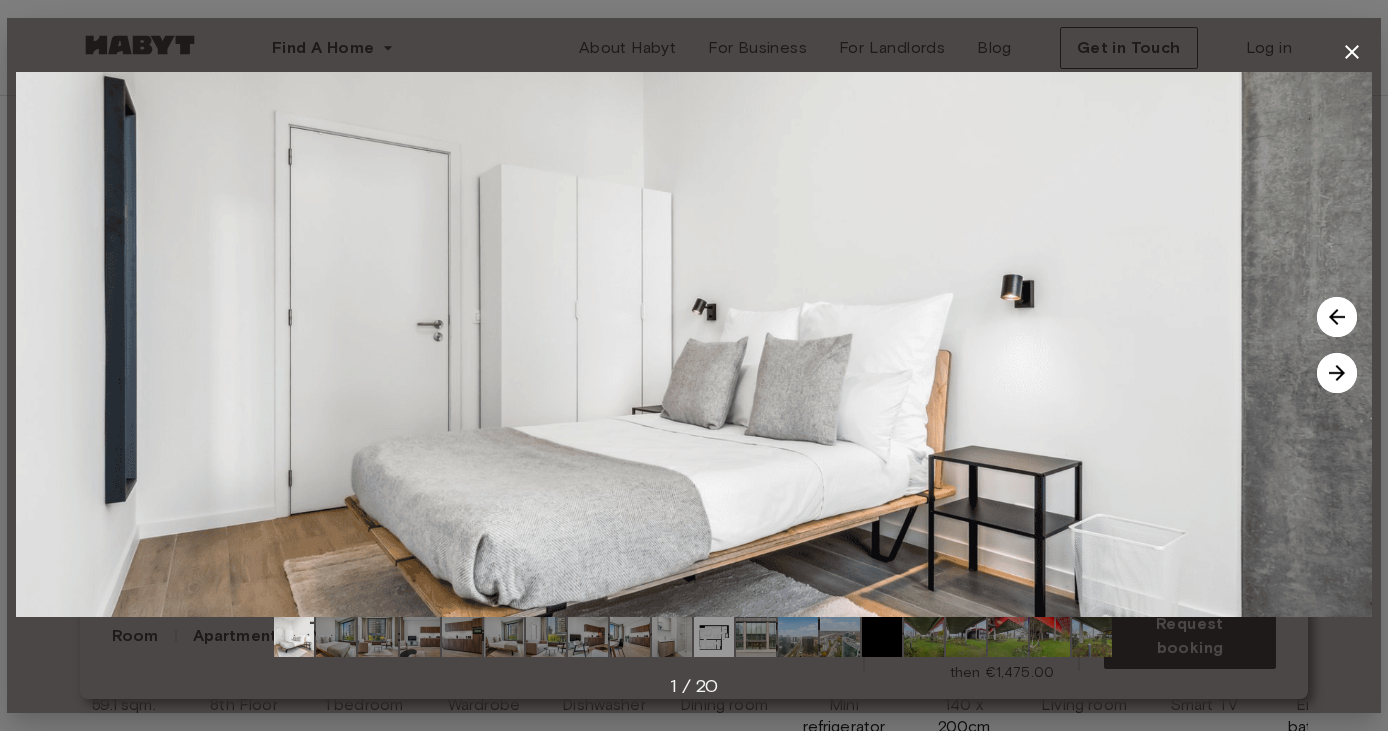 click at bounding box center [1337, 373] 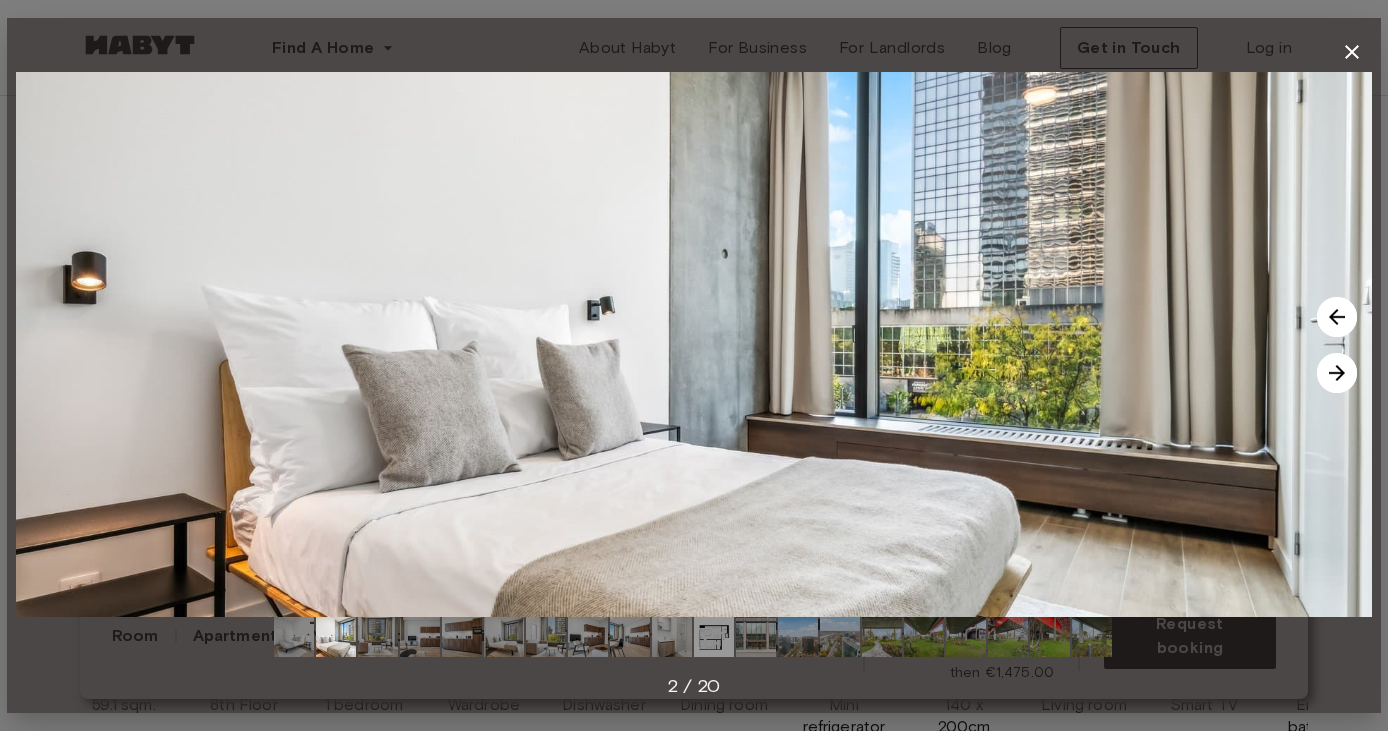 click at bounding box center (1337, 373) 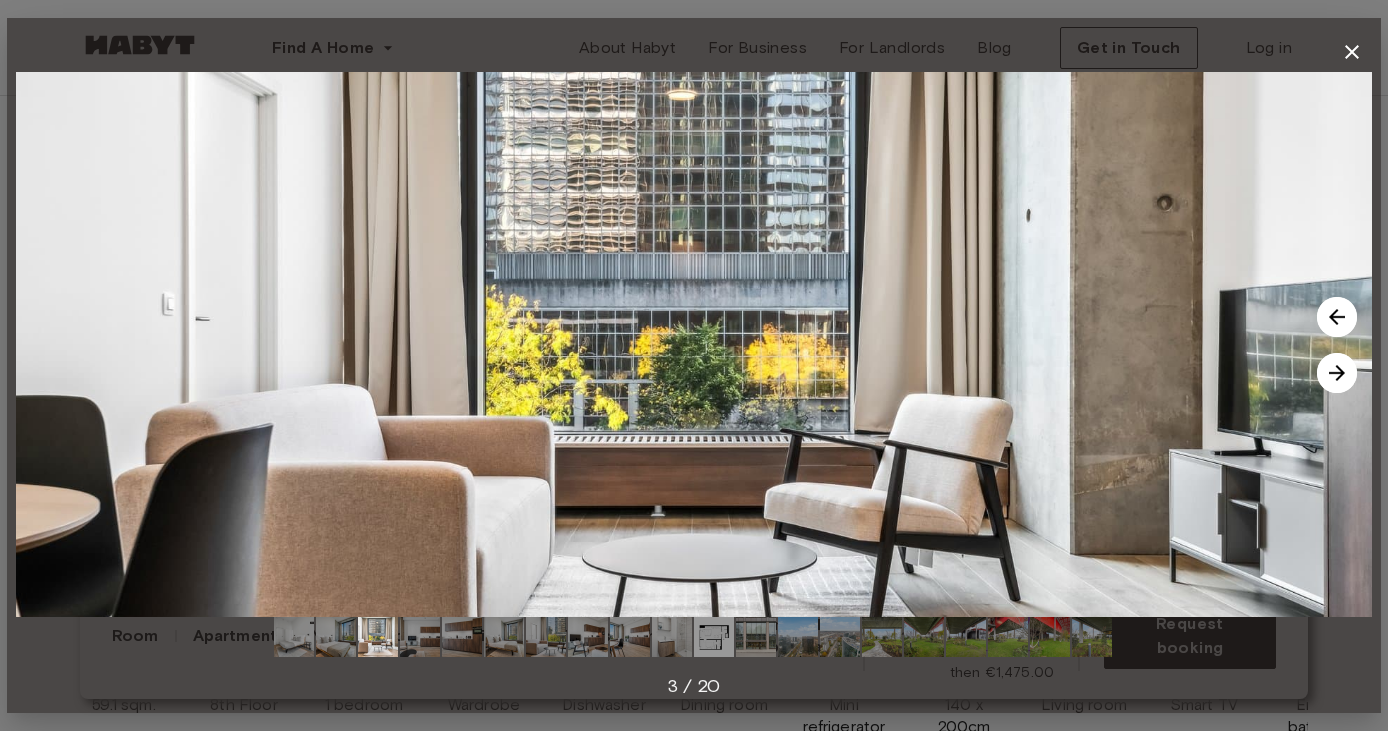 click at bounding box center [1337, 373] 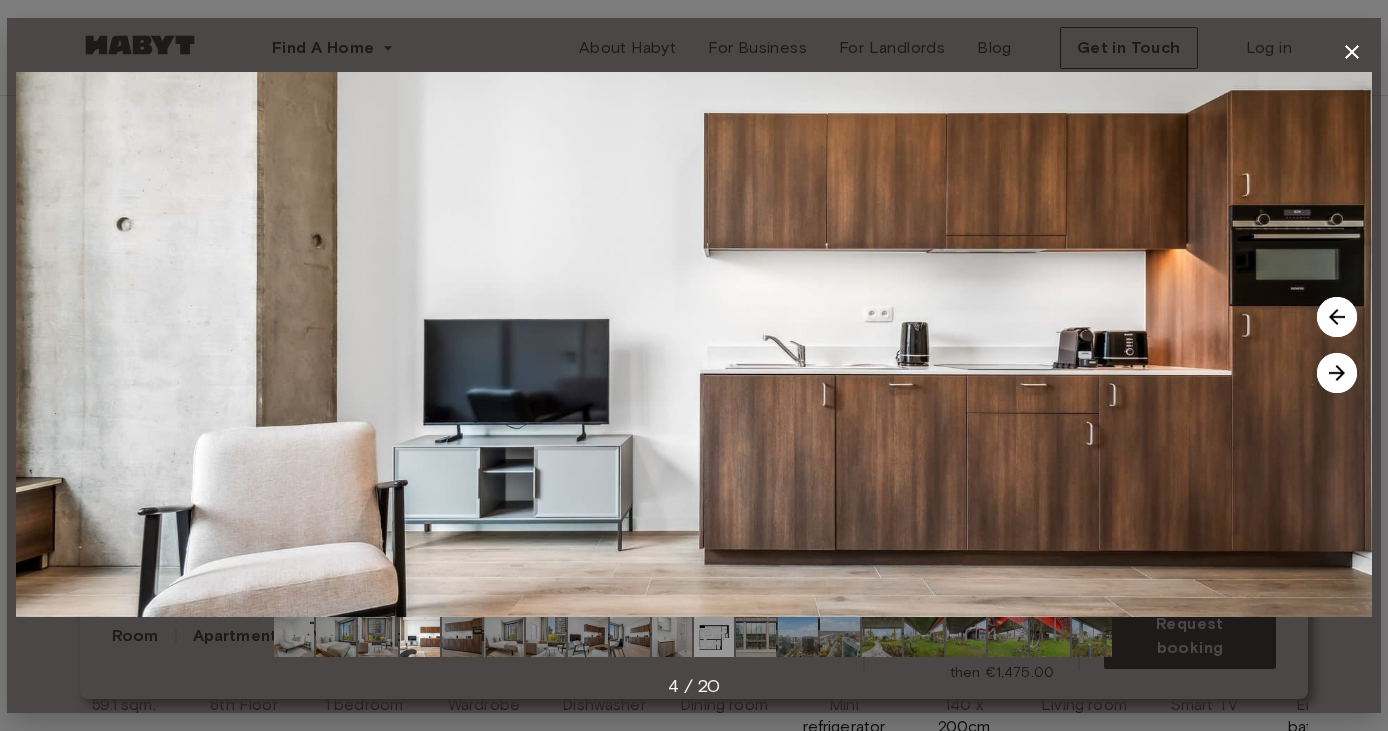 click at bounding box center [1337, 373] 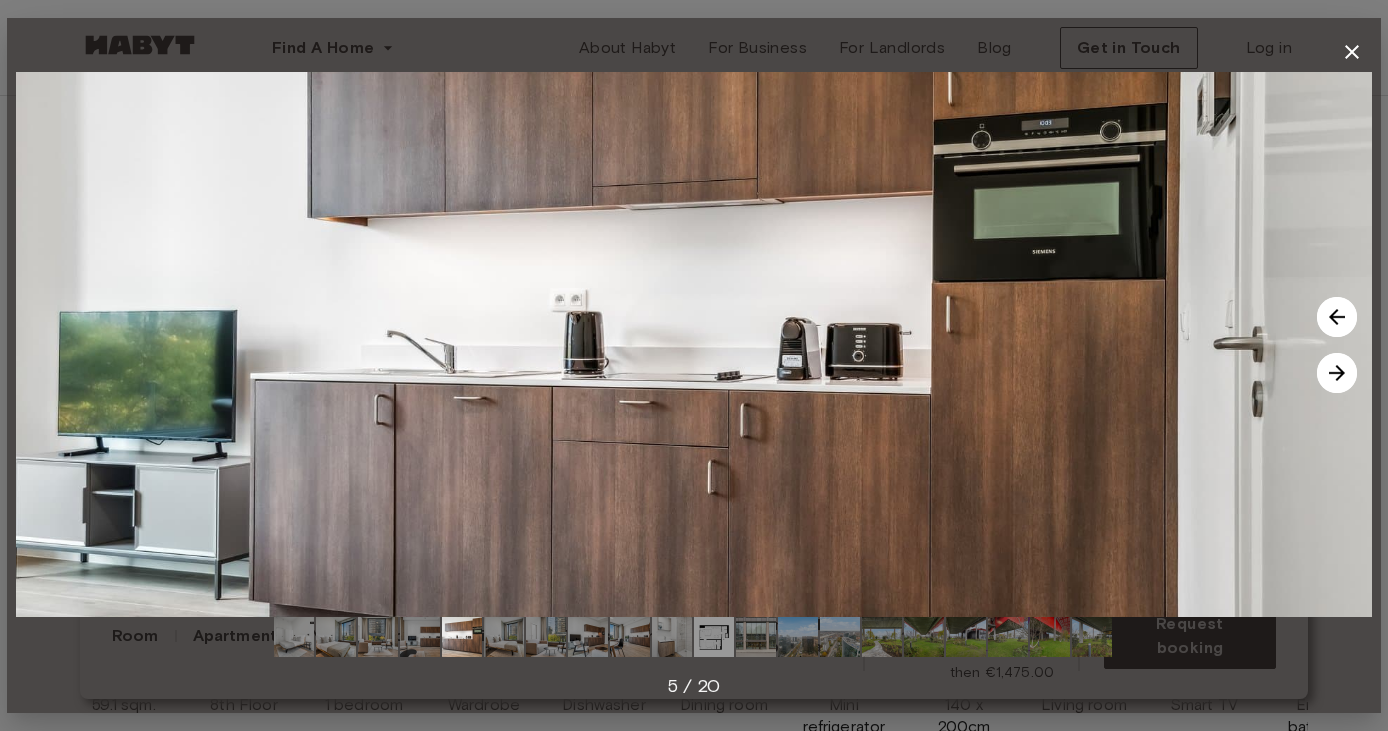 click at bounding box center (1337, 373) 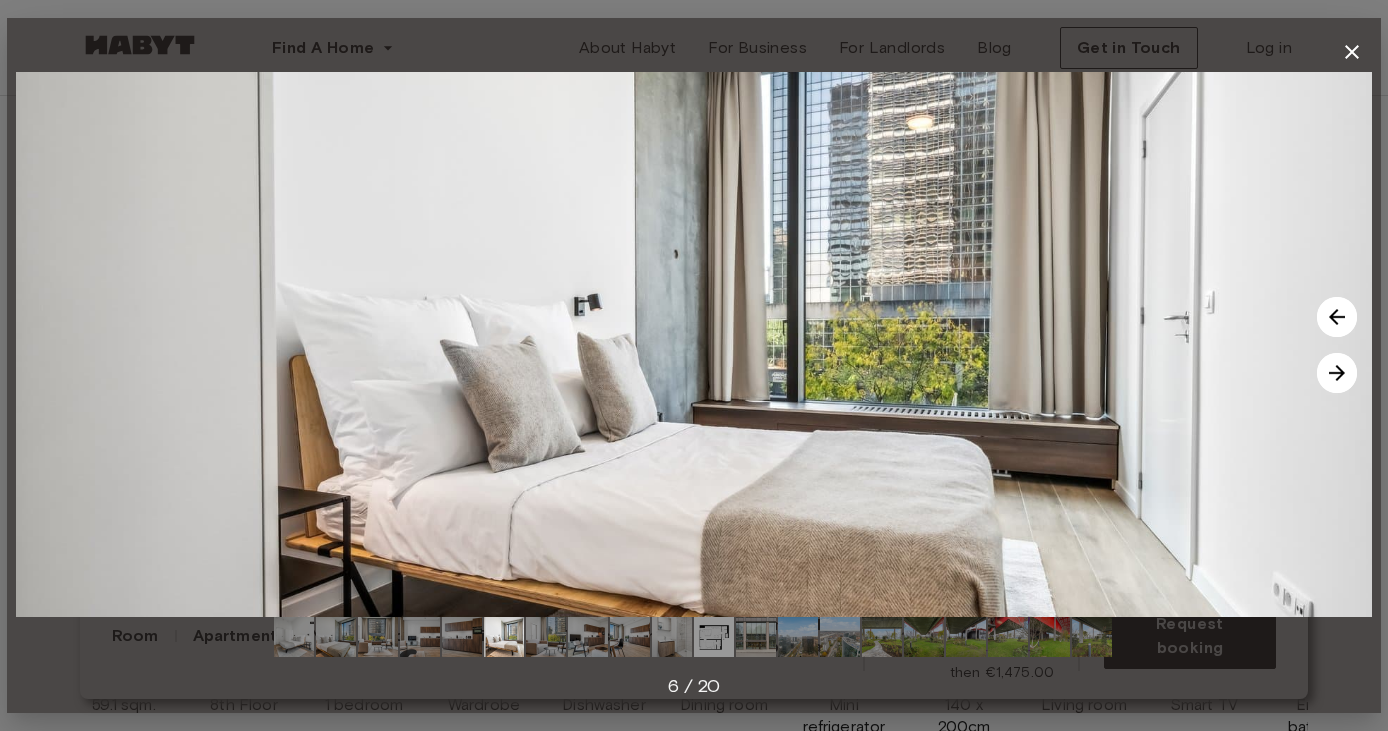 click at bounding box center (1337, 373) 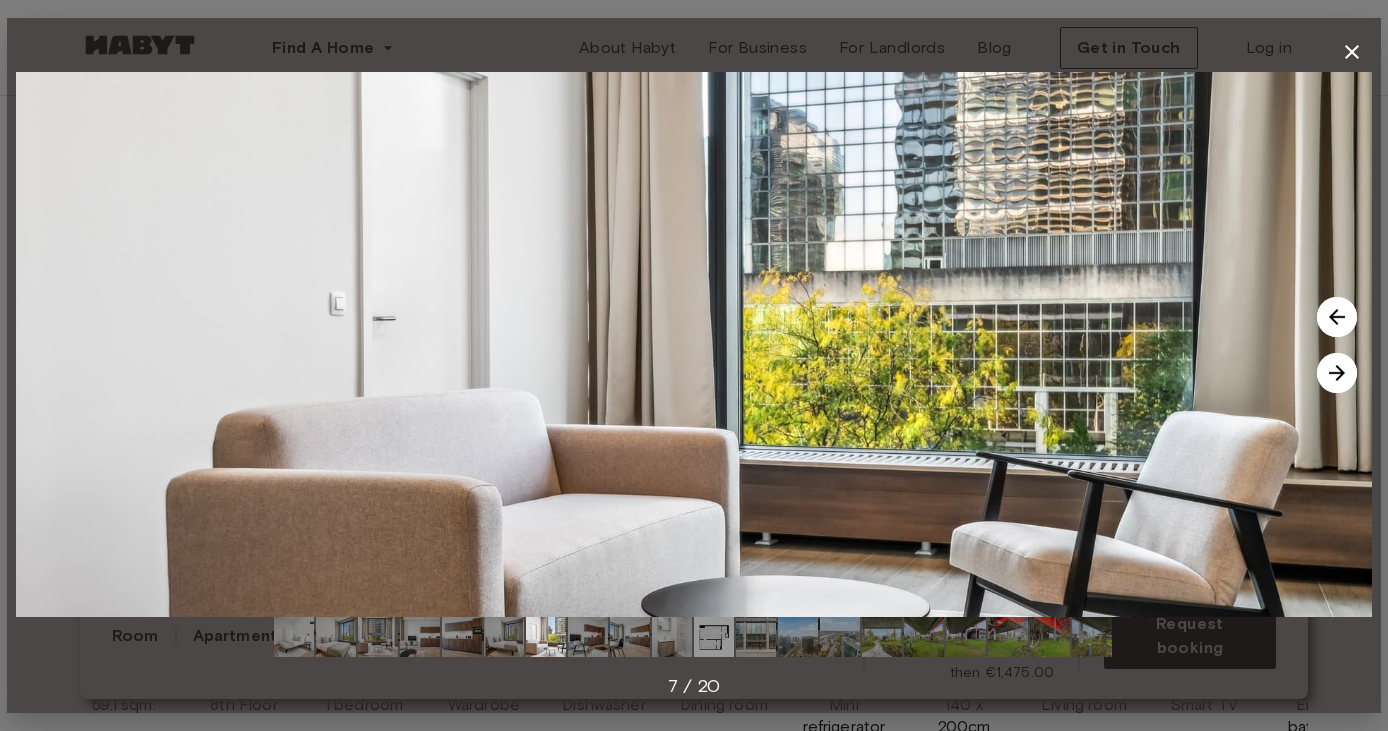 click at bounding box center [1337, 373] 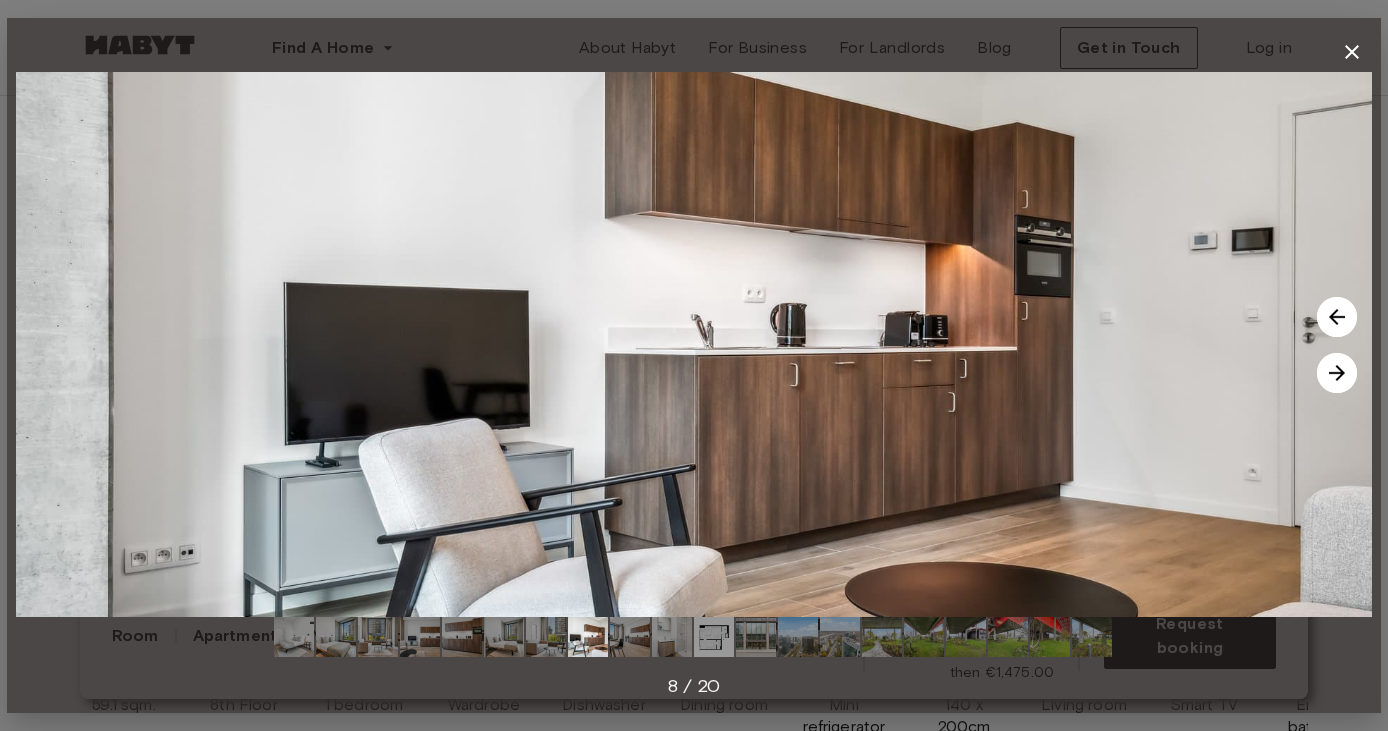 click at bounding box center (1337, 373) 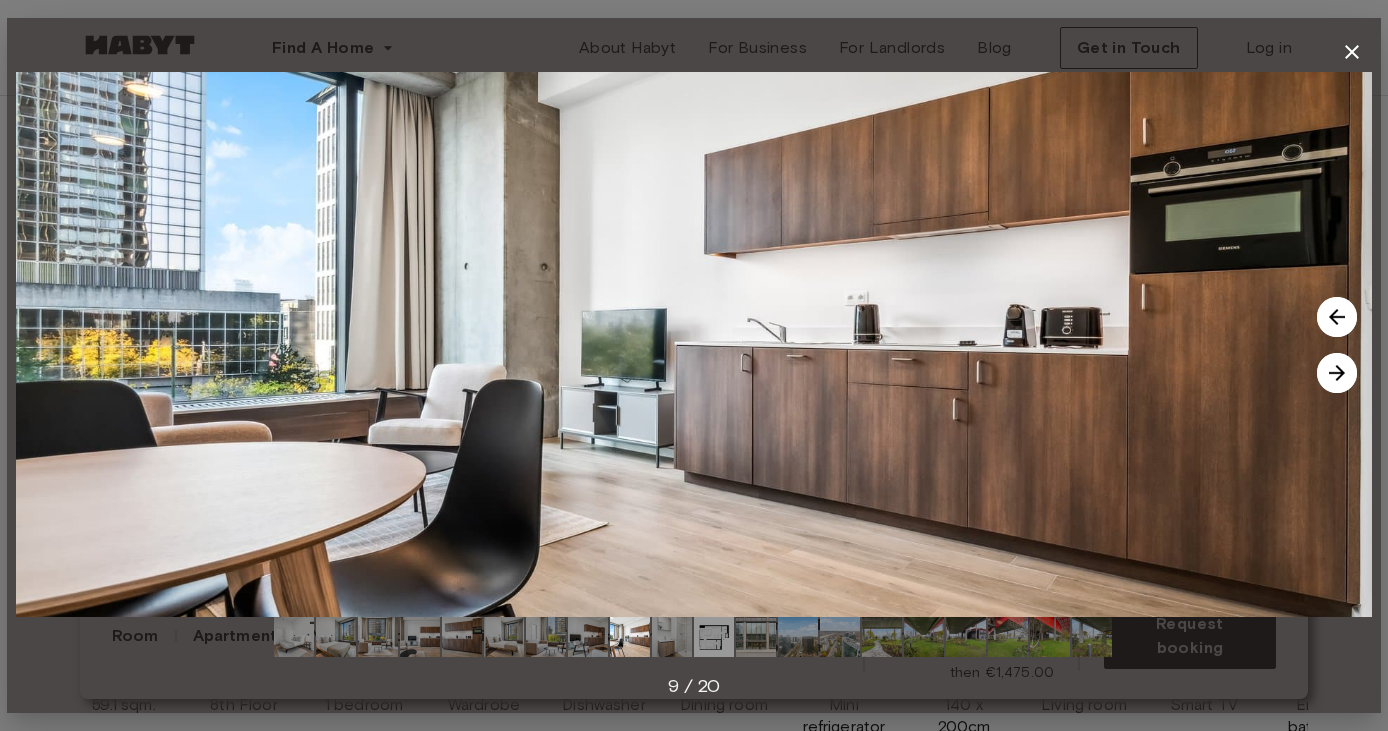 click at bounding box center (1337, 373) 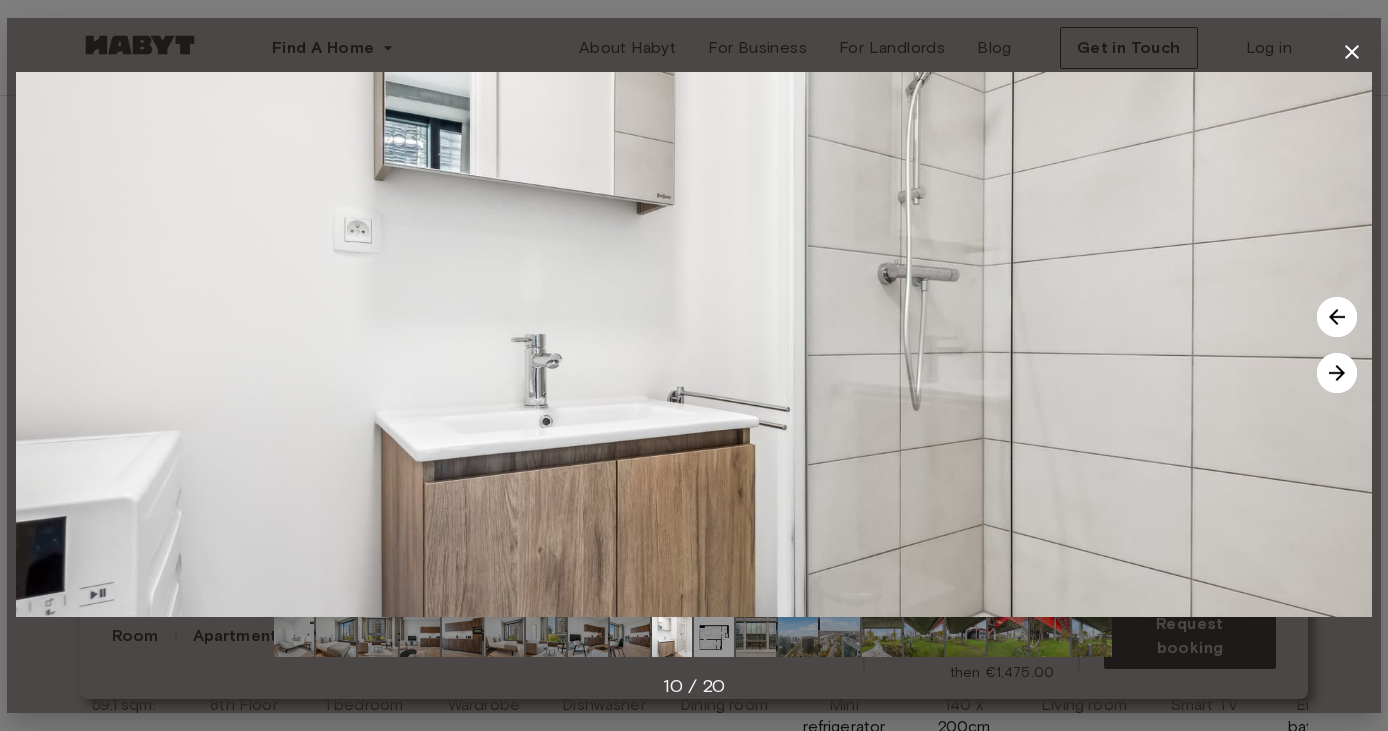 click at bounding box center [1337, 373] 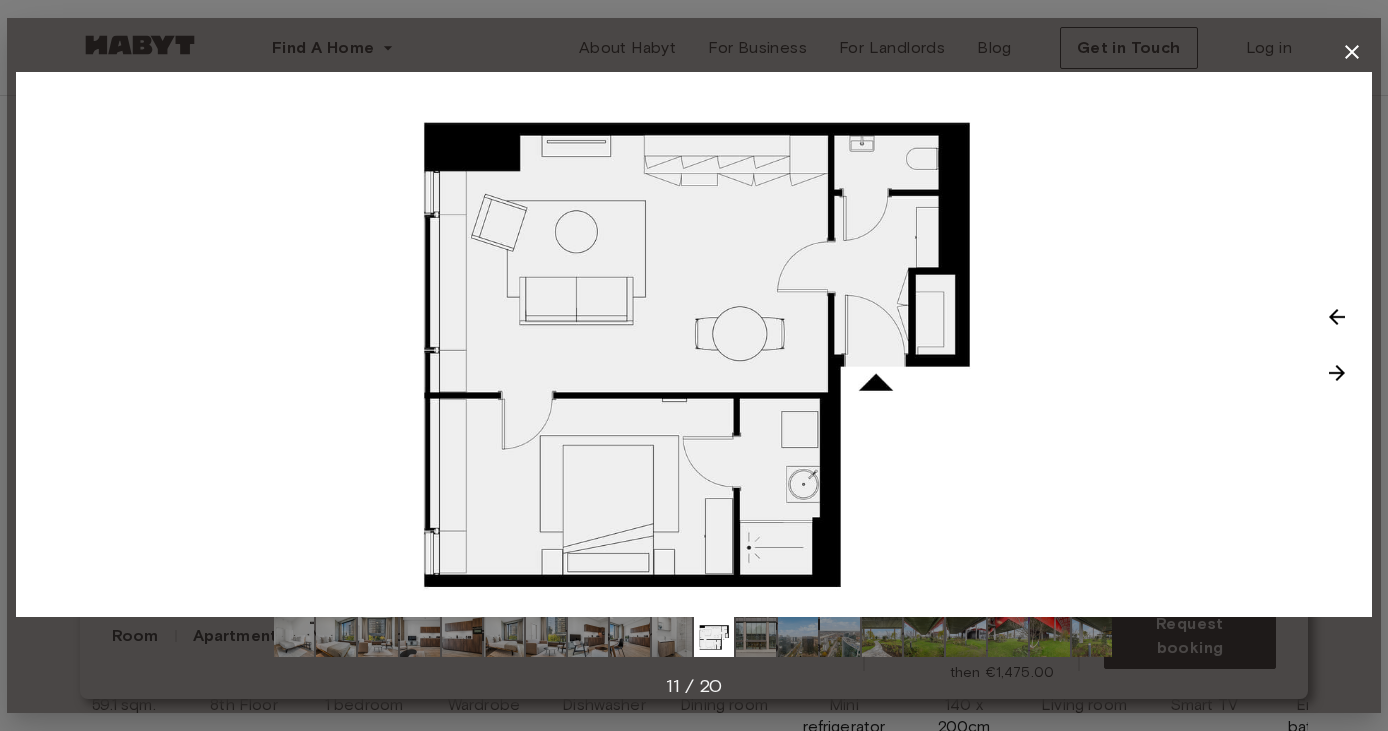 click at bounding box center (1337, 373) 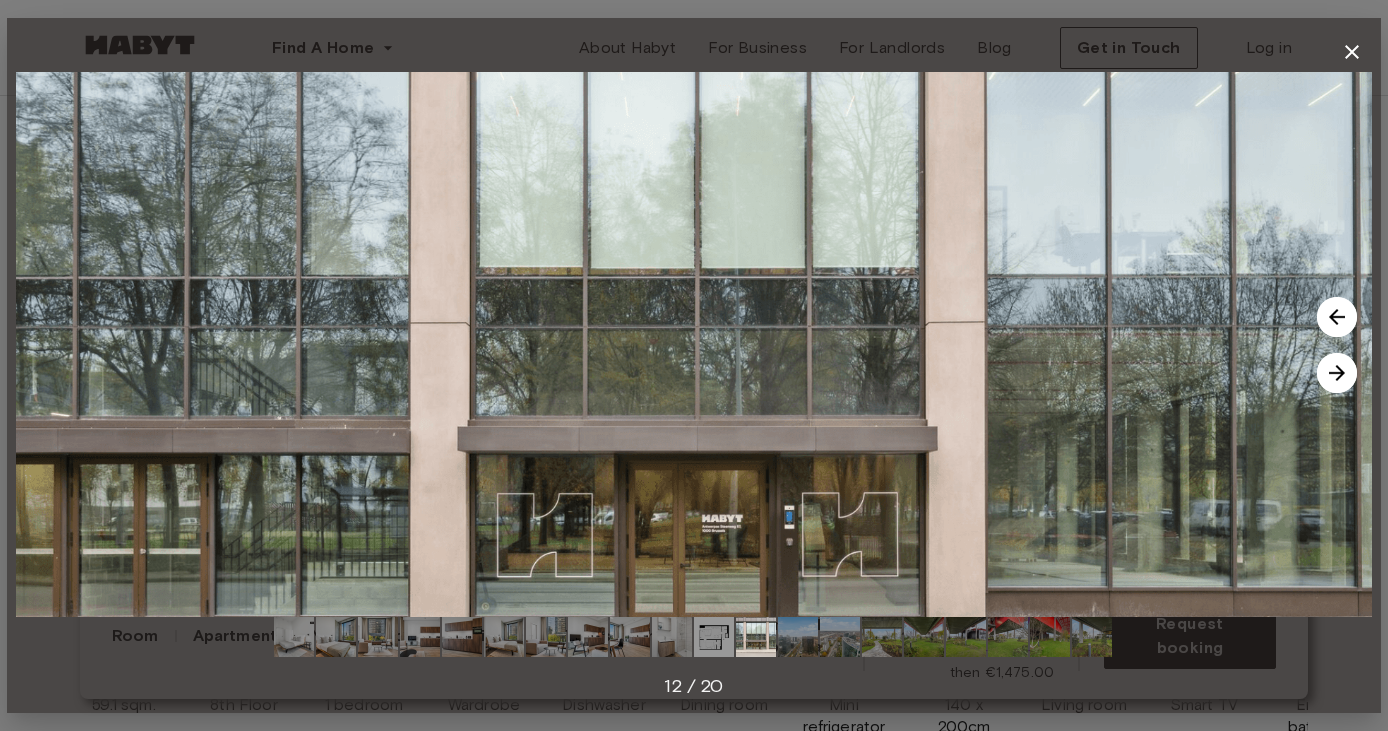 click at bounding box center [1337, 373] 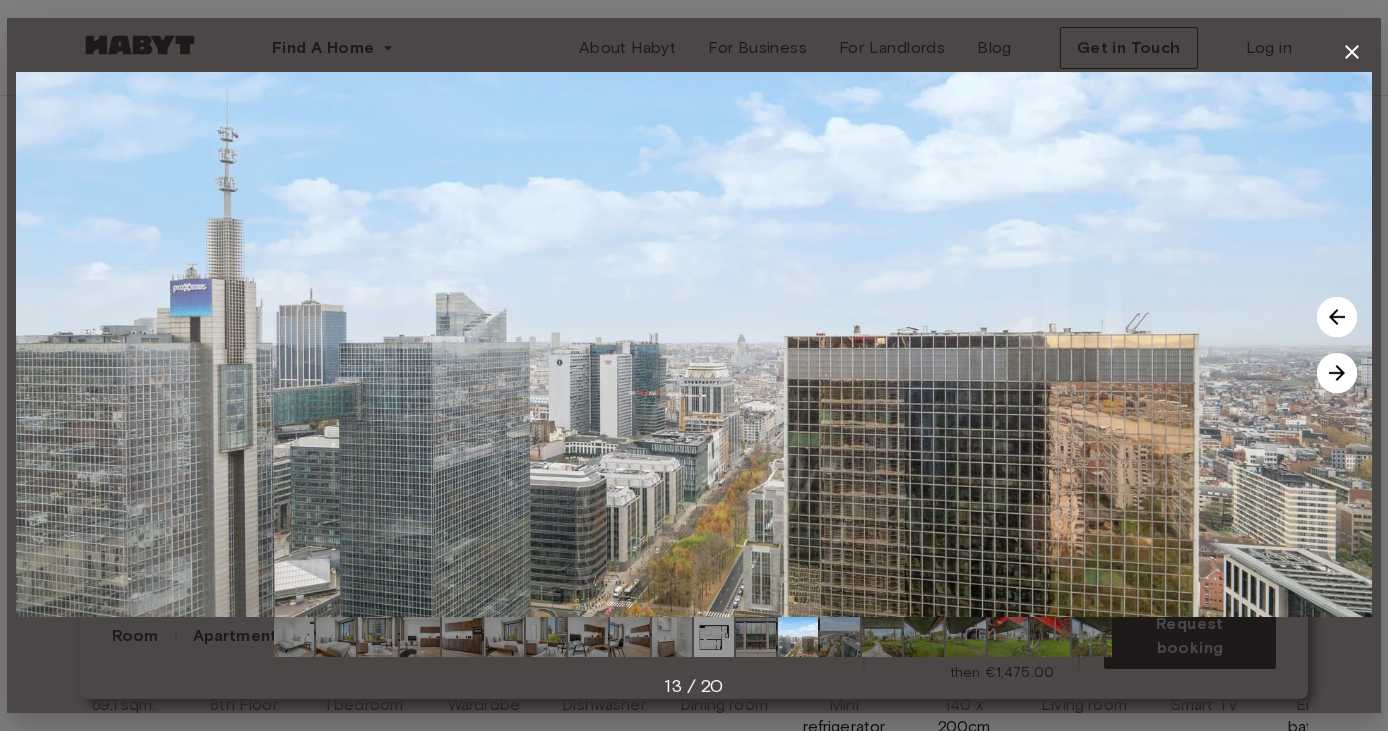 click at bounding box center [1337, 317] 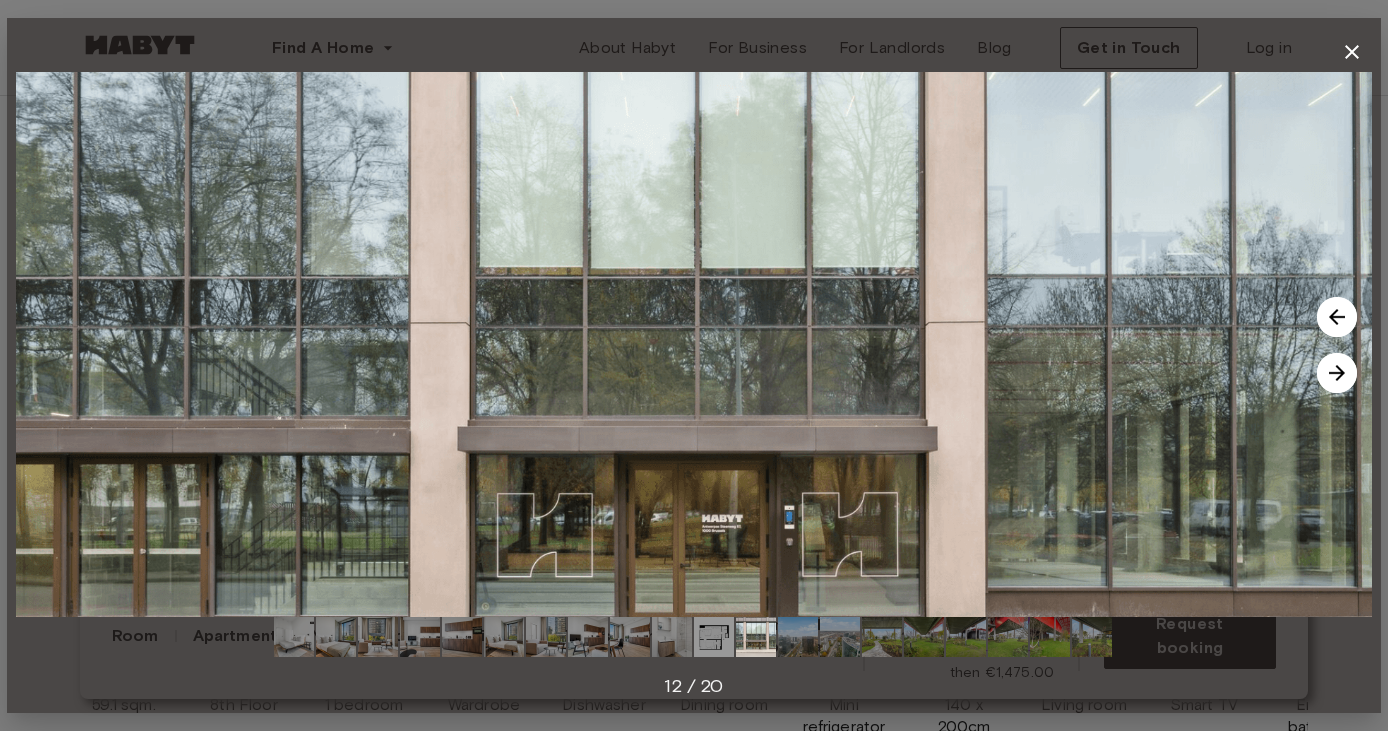 click at bounding box center [1337, 373] 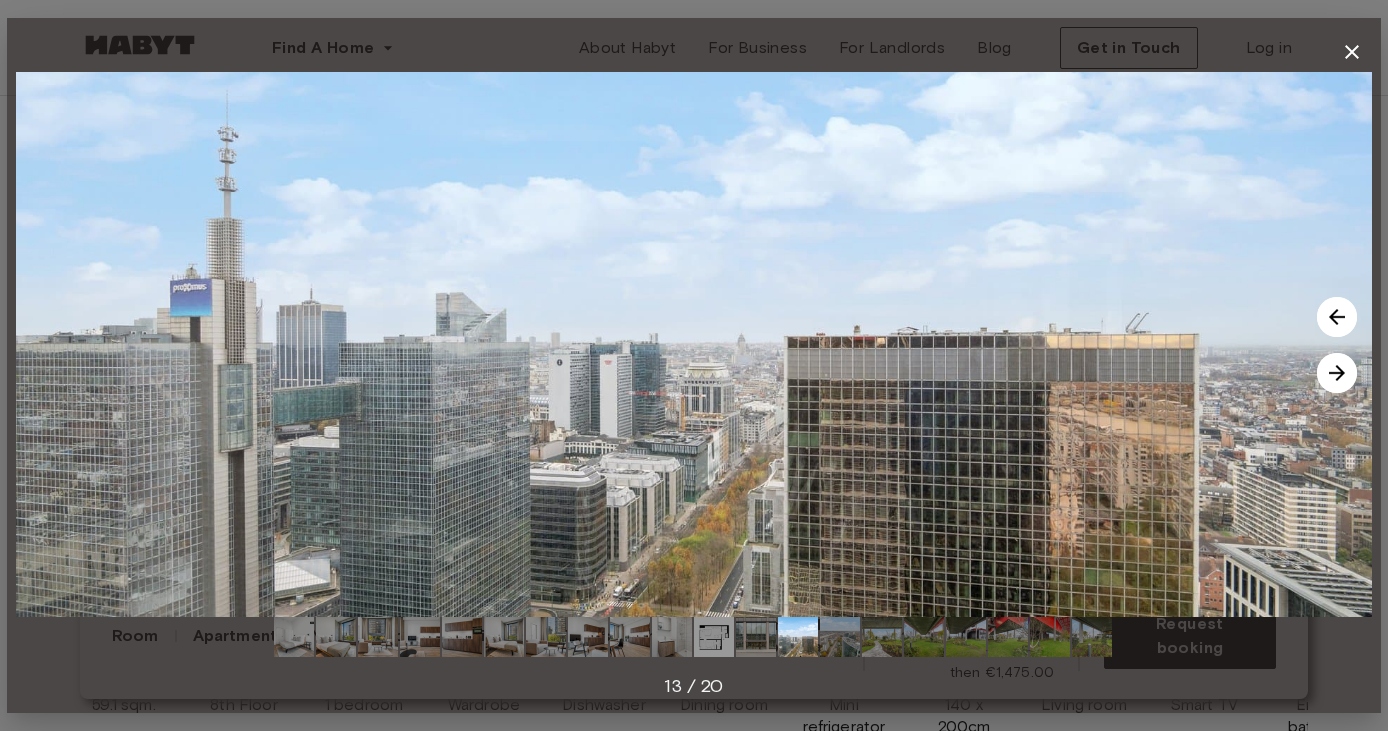 click at bounding box center [1337, 373] 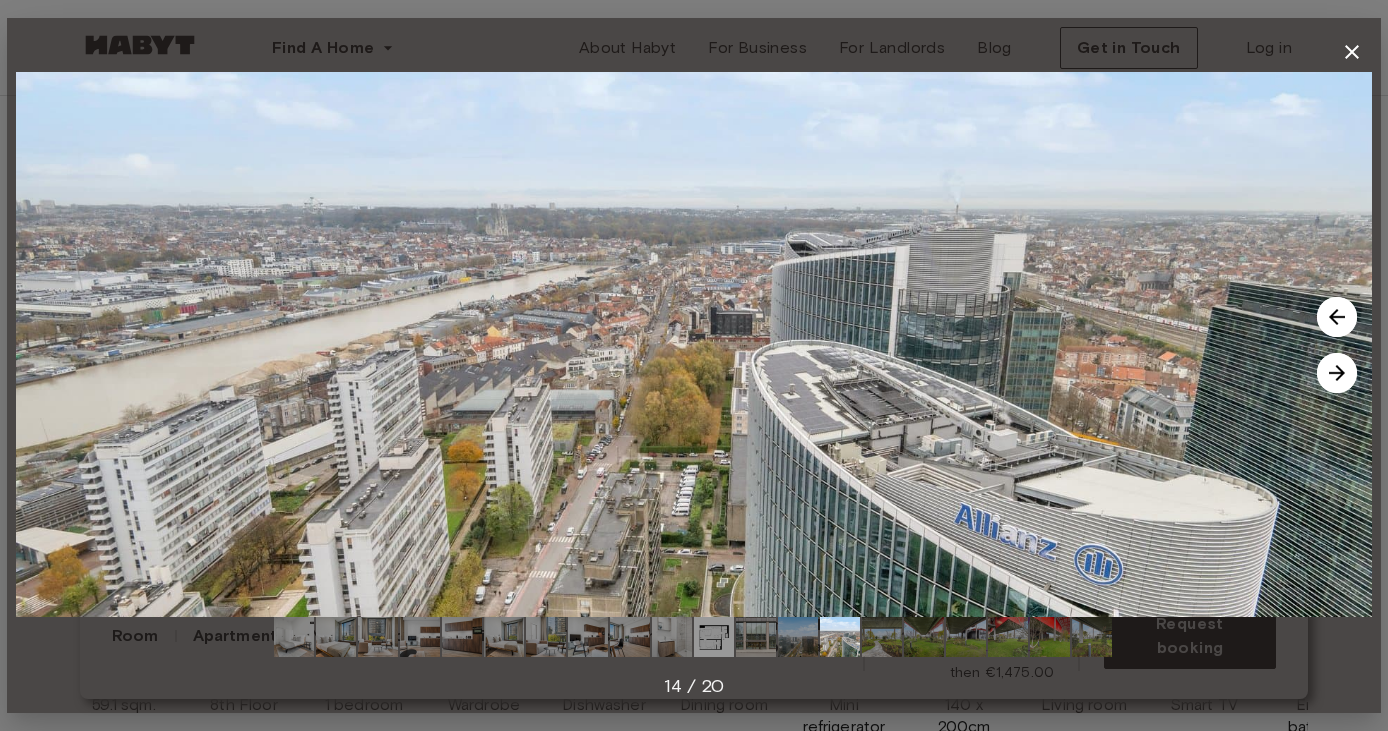 click at bounding box center (1337, 373) 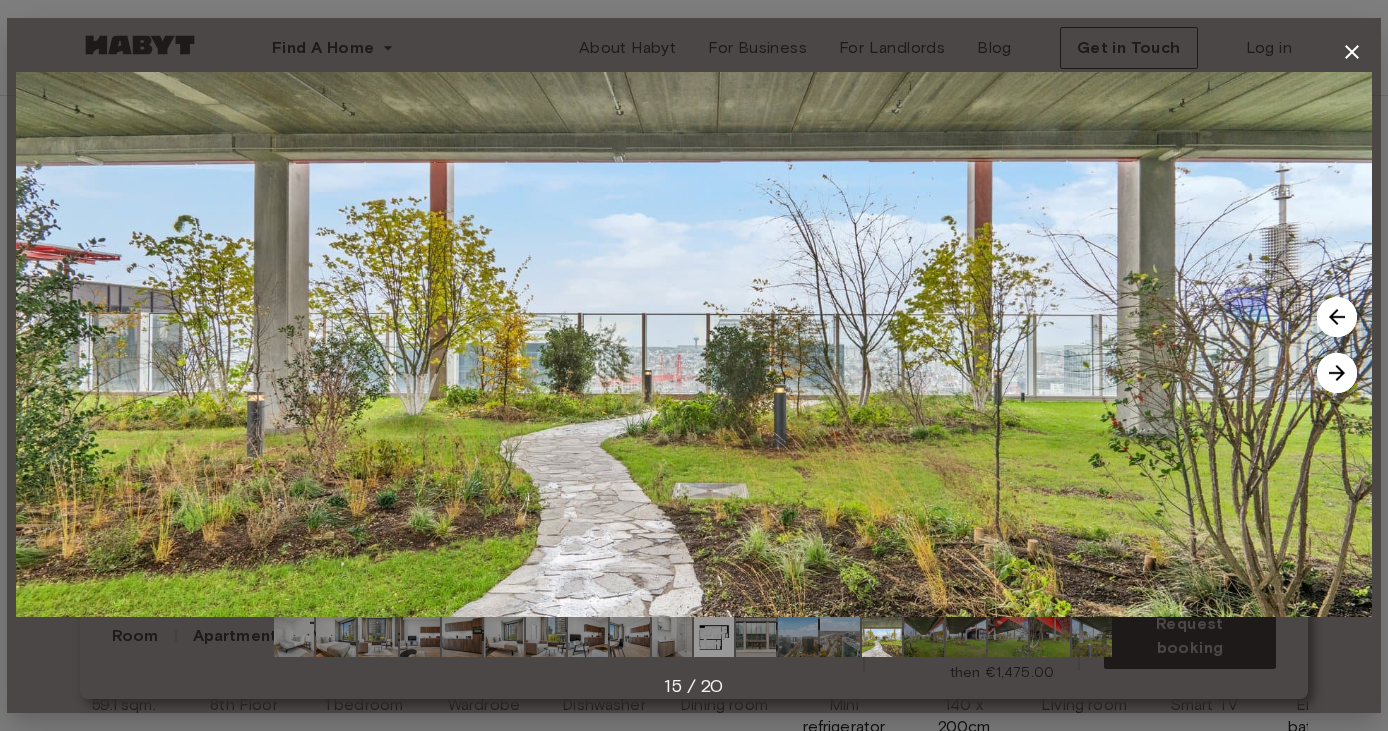 click at bounding box center (1337, 373) 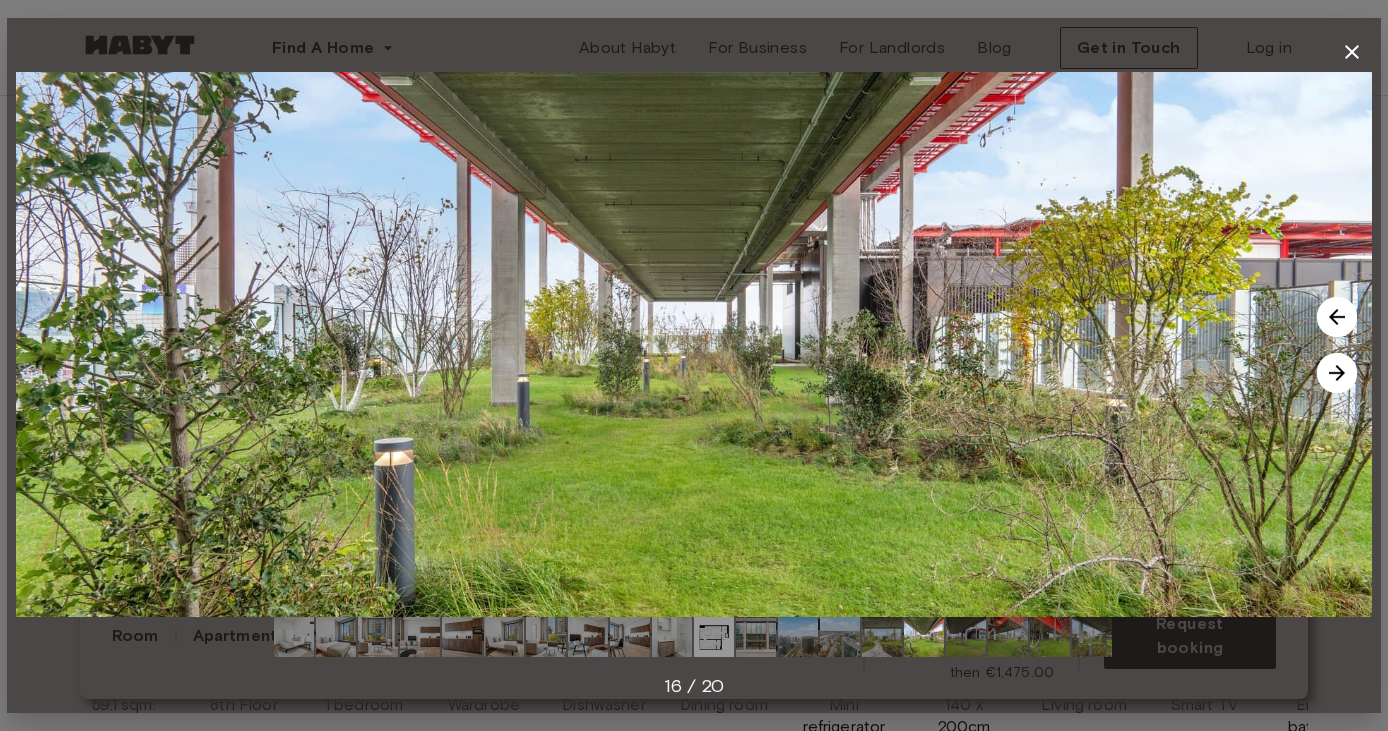 click at bounding box center [1337, 373] 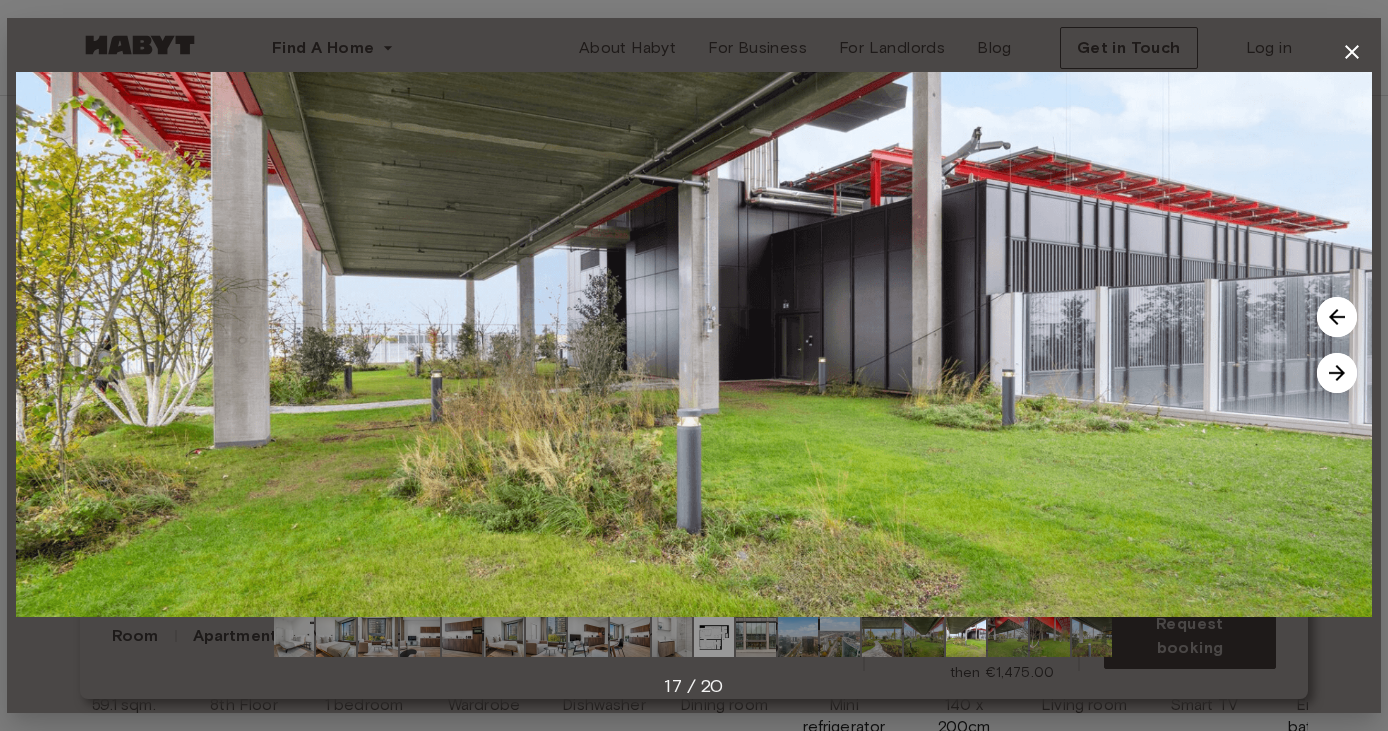 click at bounding box center [1337, 373] 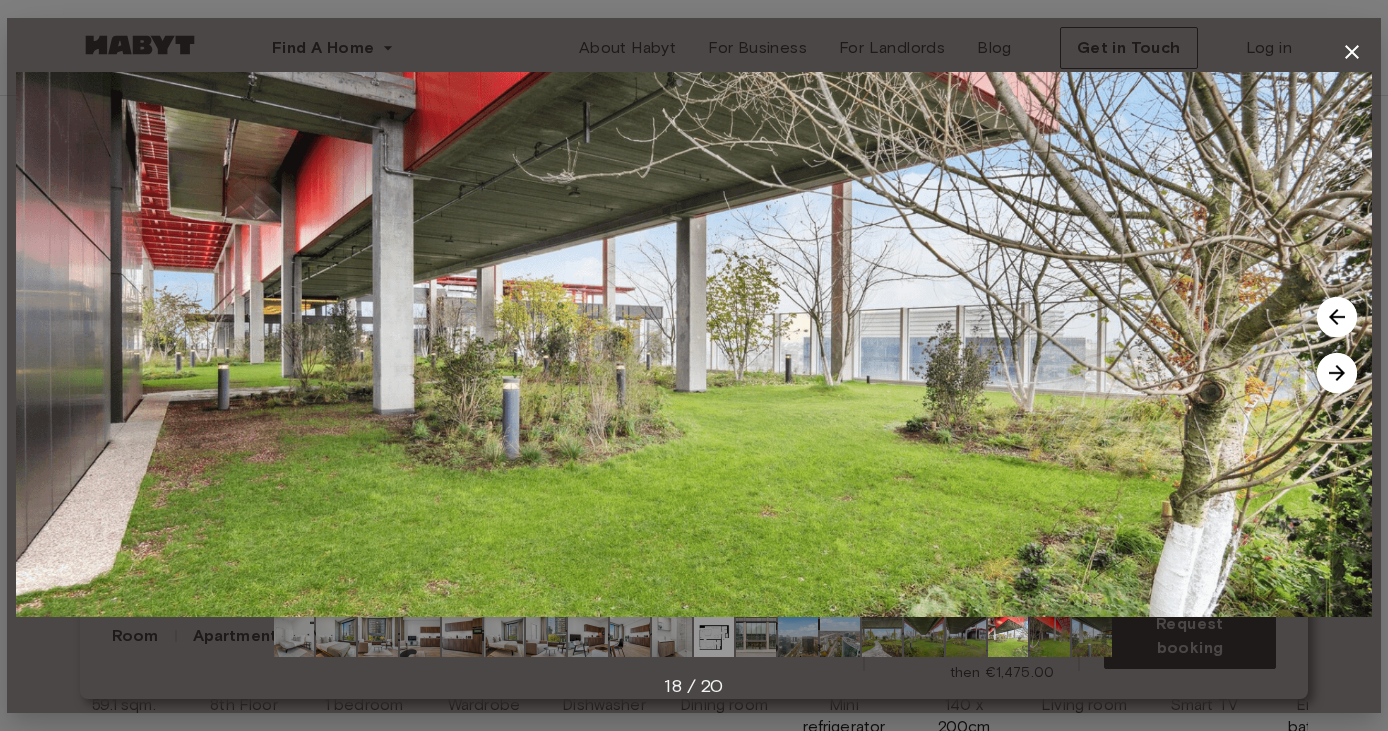 click at bounding box center (1337, 373) 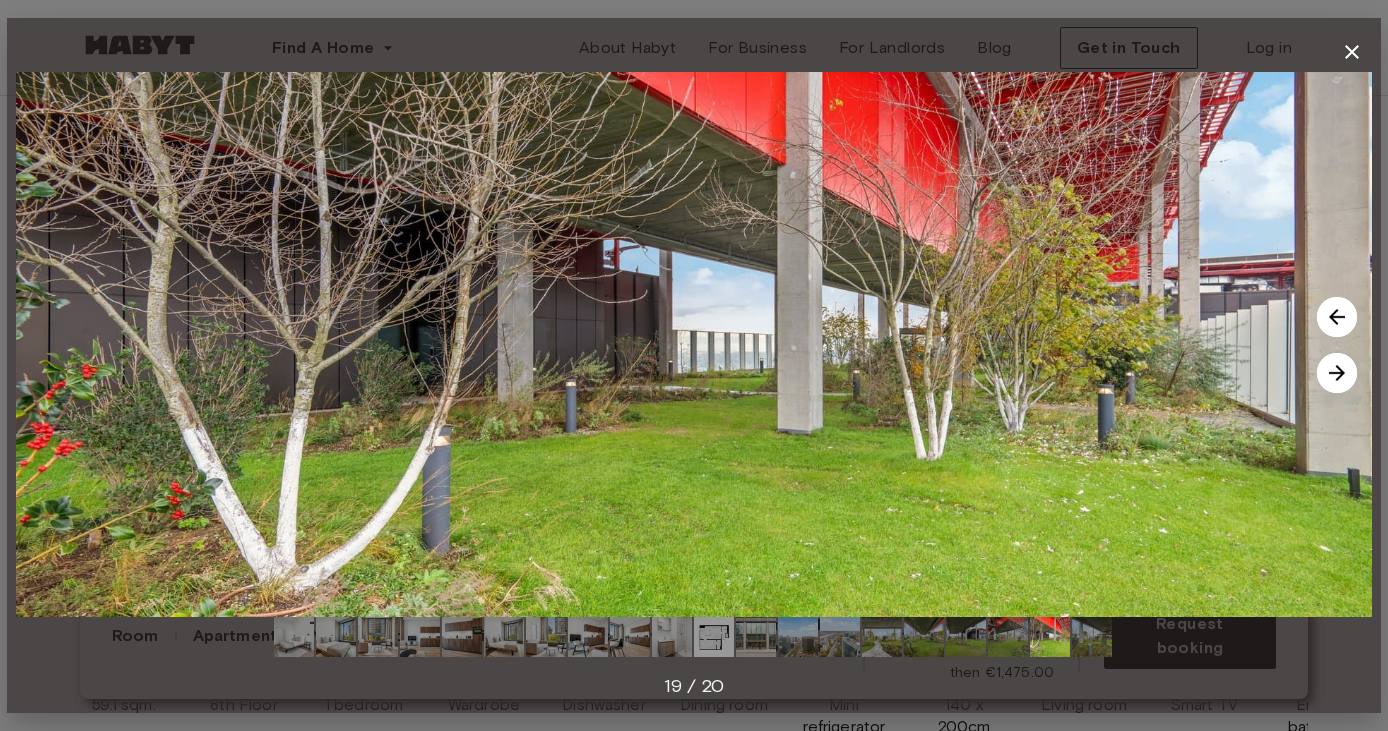 click at bounding box center (1337, 373) 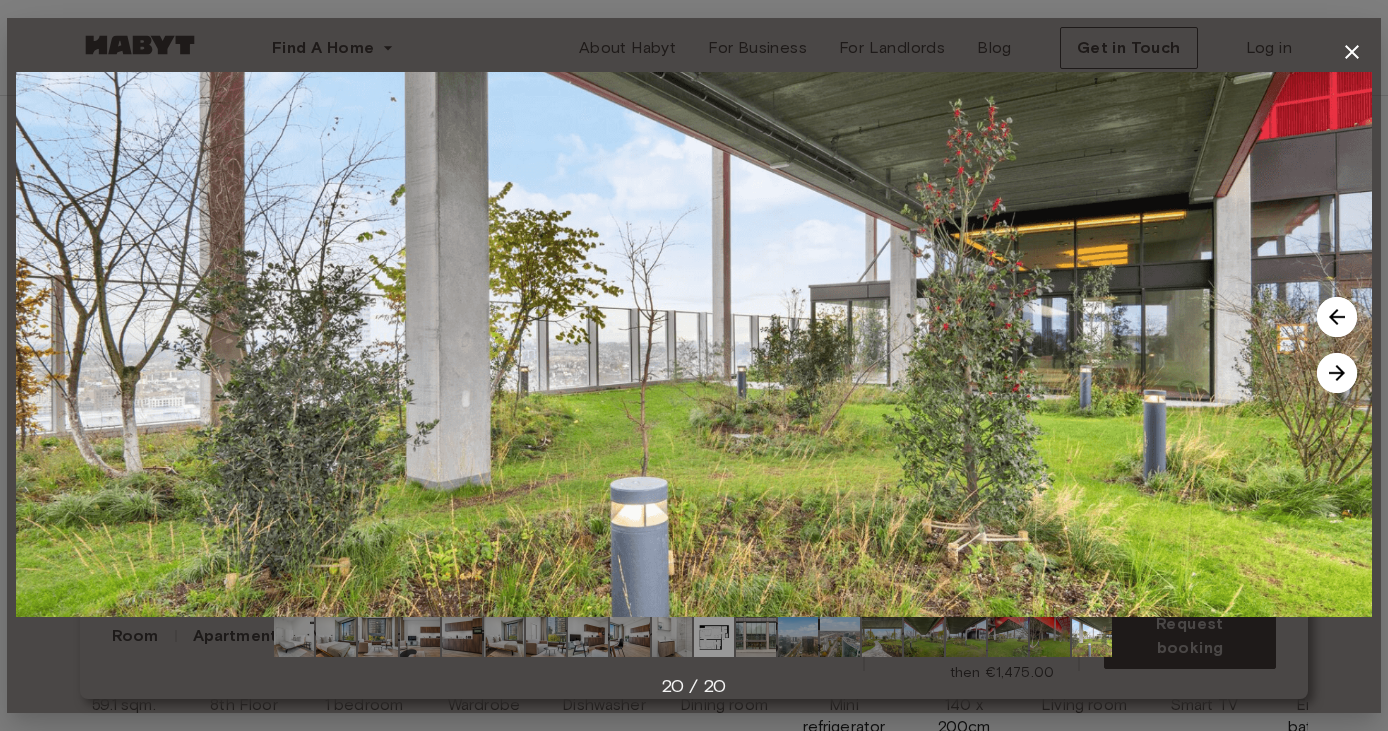 click at bounding box center [1337, 373] 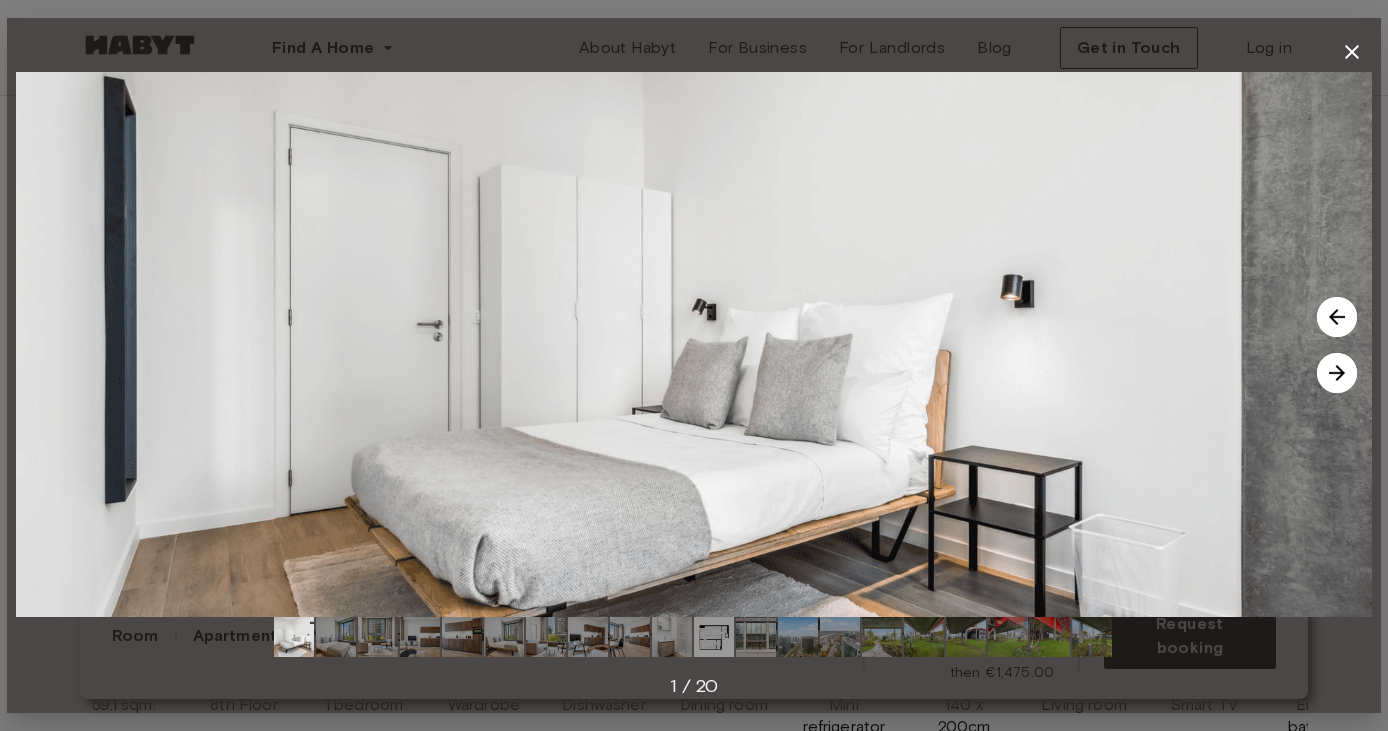 click at bounding box center [1337, 373] 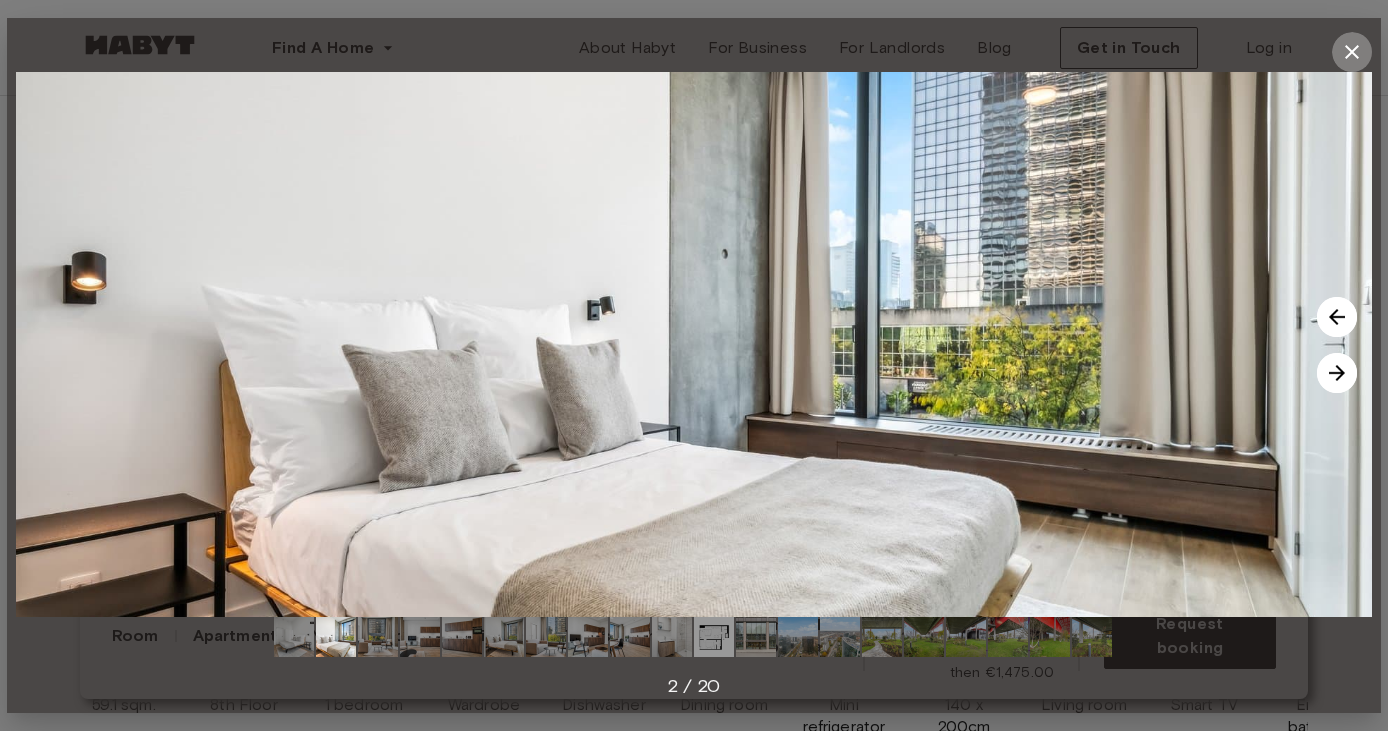 click 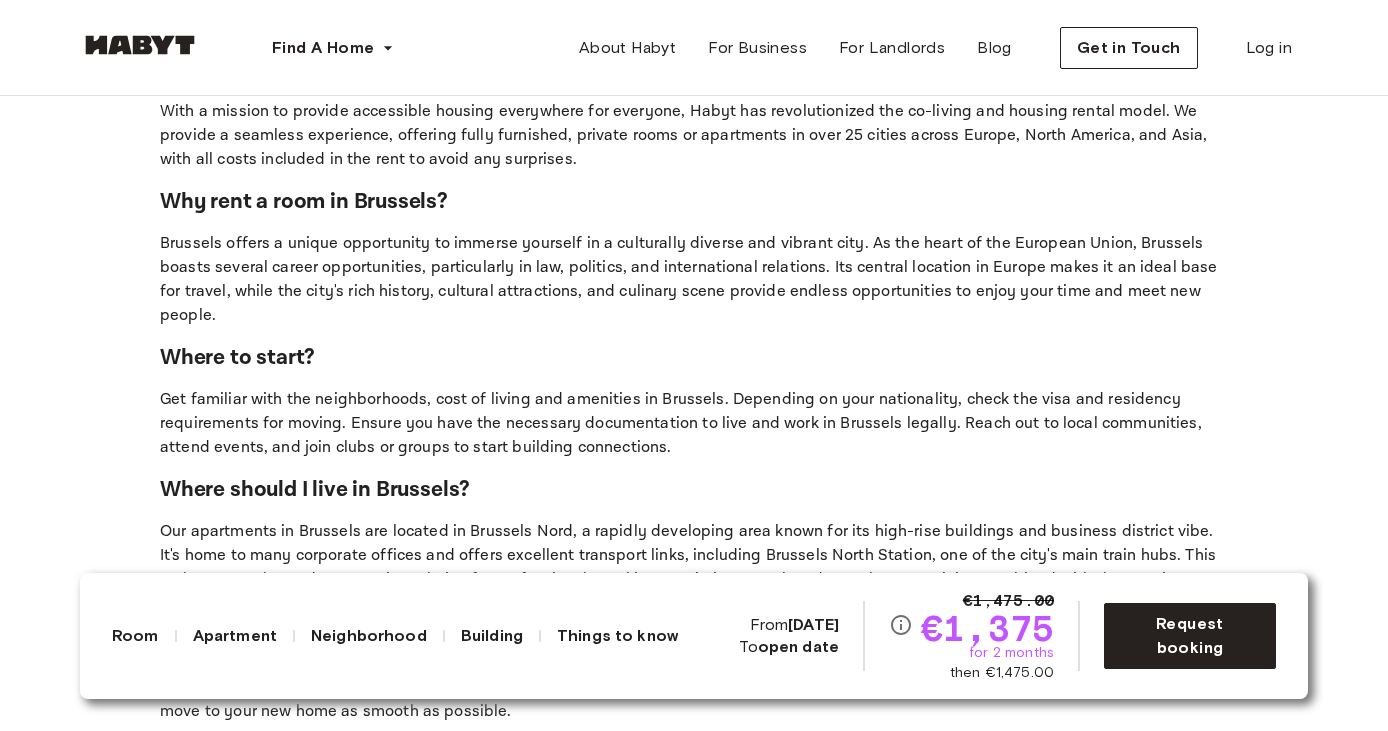 scroll, scrollTop: 4263, scrollLeft: 0, axis: vertical 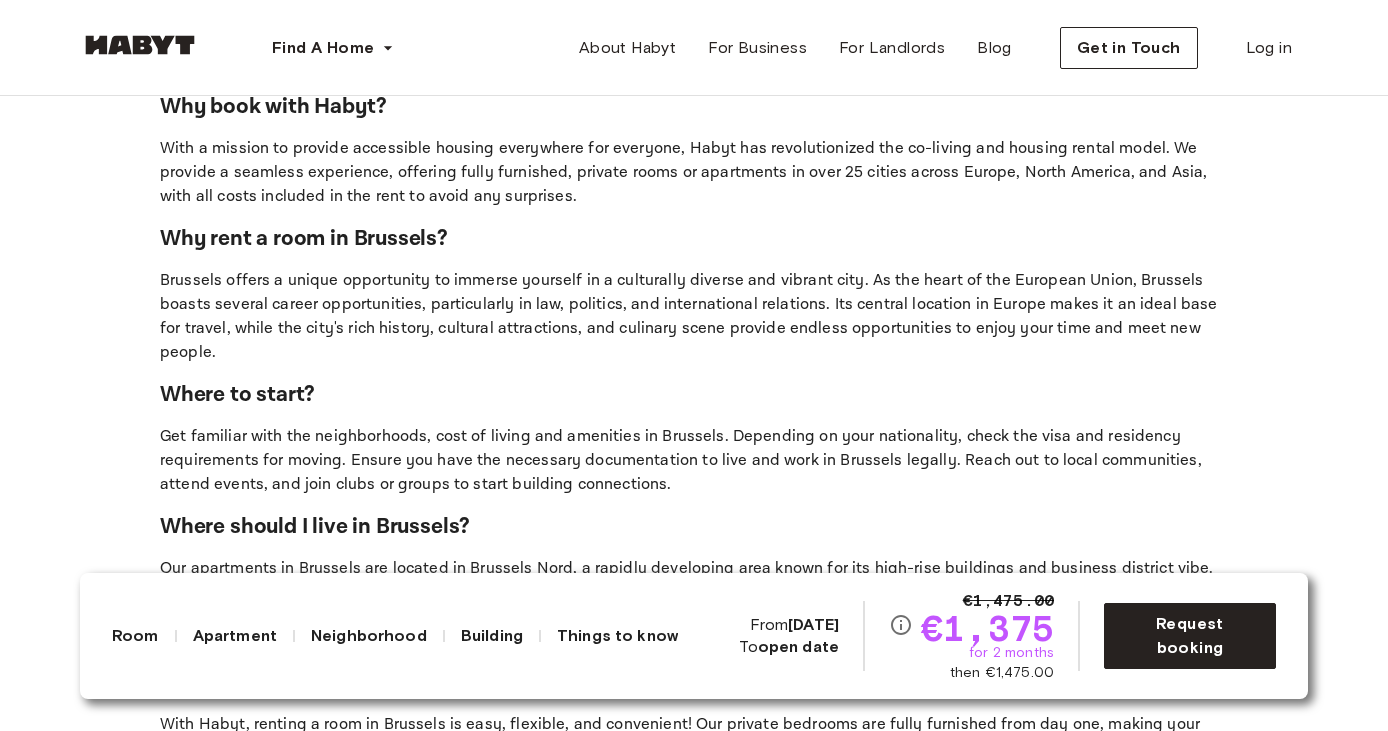 click on "Why book with Habyt? With a mission to provide accessible housing everywhere for everyone, Habyt has revolutionized the co-living and housing rental model. We provide a seamless experience, offering fully furnished, private rooms or apartments in over 25 cities across Europe, North America, and Asia, with all costs included in the rent to avoid any surprises. Why rent a room in Brussels?   Brussels offers a unique opportunity to immerse yourself in a culturally diverse and vibrant city. As the heart of the European Union, Brussels boasts several career opportunities, particularly in law, politics, and international relations. Its central location in Europe makes it an ideal base for travel, while the city's rich history, cultural attractions, and culinary scene provide endless opportunities to enjoy your time and meet new people.  Where to start?   Where should I live in Brussels? Rooms for rent available in Brussels" at bounding box center (694, 427) 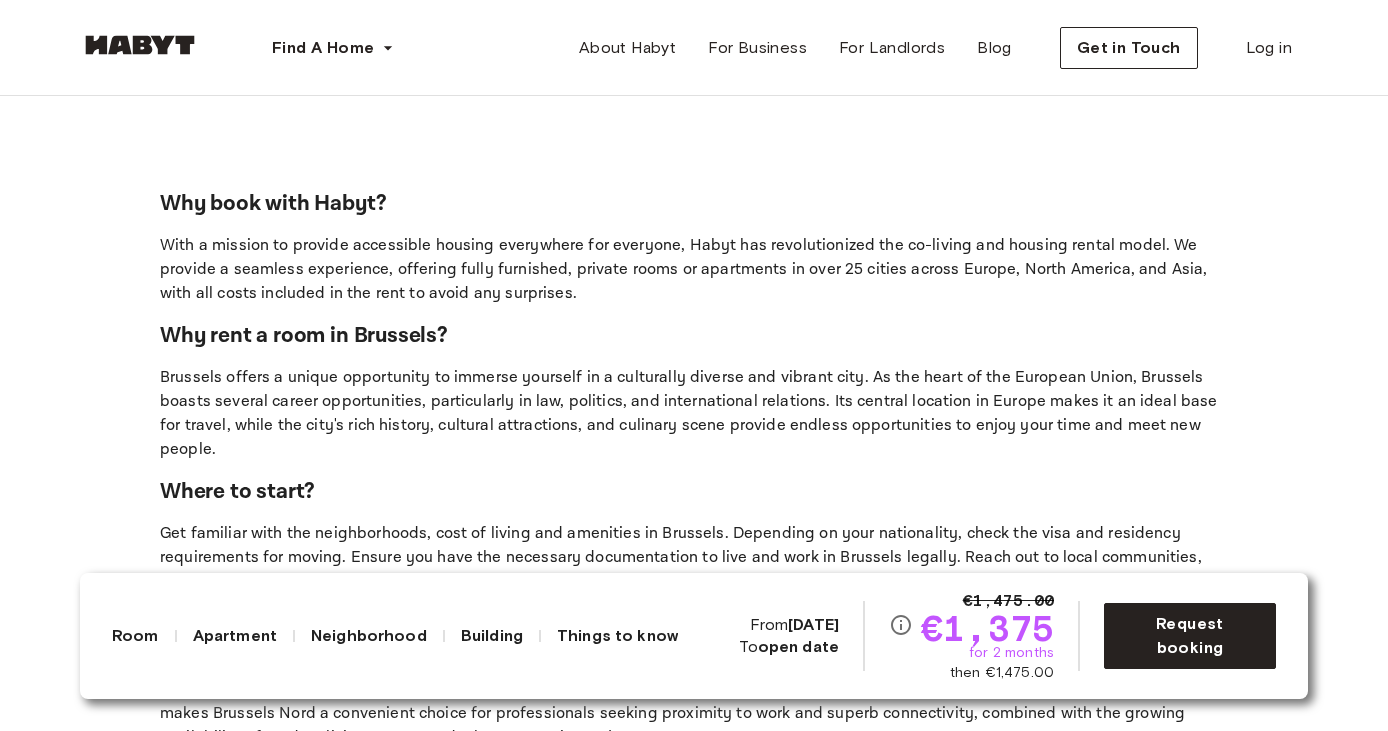 scroll, scrollTop: 4161, scrollLeft: 0, axis: vertical 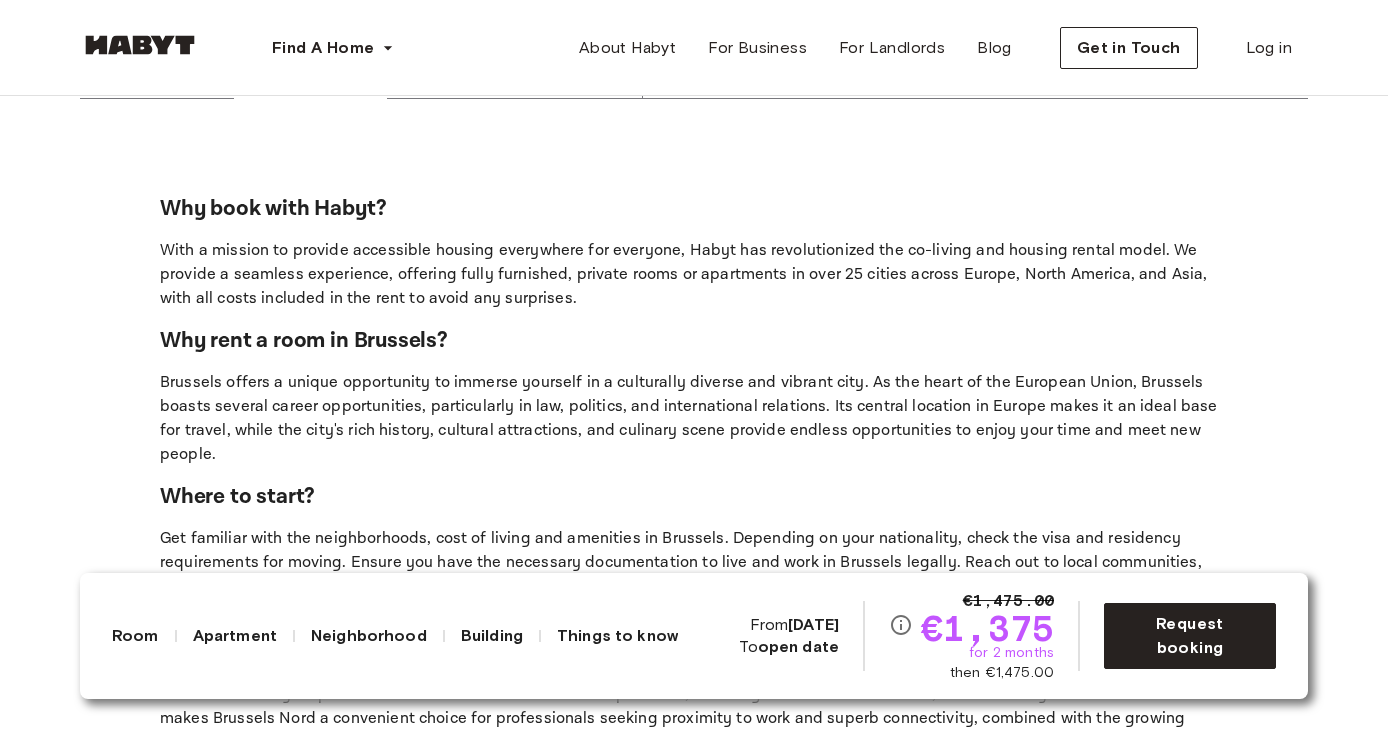 click on "Why book with Habyt? With a mission to provide accessible housing everywhere for everyone, Habyt has revolutionized the co-living and housing rental model. We provide a seamless experience, offering fully furnished, private rooms or apartments in over 25 cities across Europe, North America, and Asia, with all costs included in the rent to avoid any surprises. Why rent a room in Brussels?   Brussels offers a unique opportunity to immerse yourself in a culturally diverse and vibrant city. As the heart of the European Union, Brussels boasts several career opportunities, particularly in law, politics, and international relations. Its central location in Europe makes it an ideal base for travel, while the city's rich history, cultural attractions, and culinary scene provide endless opportunities to enjoy your time and meet new people.  Where to start?   Where should I live in Brussels? Rooms for rent available in Brussels" at bounding box center (694, 529) 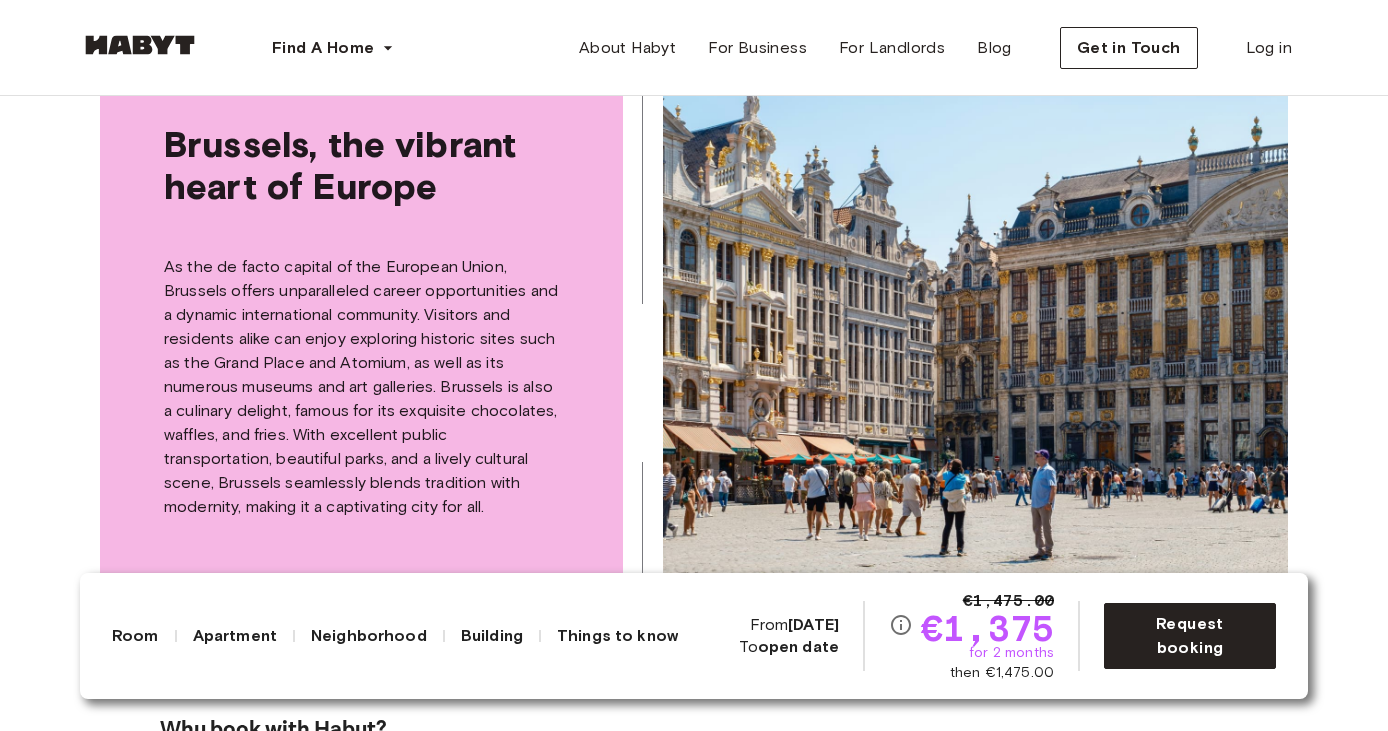 scroll, scrollTop: 3651, scrollLeft: 0, axis: vertical 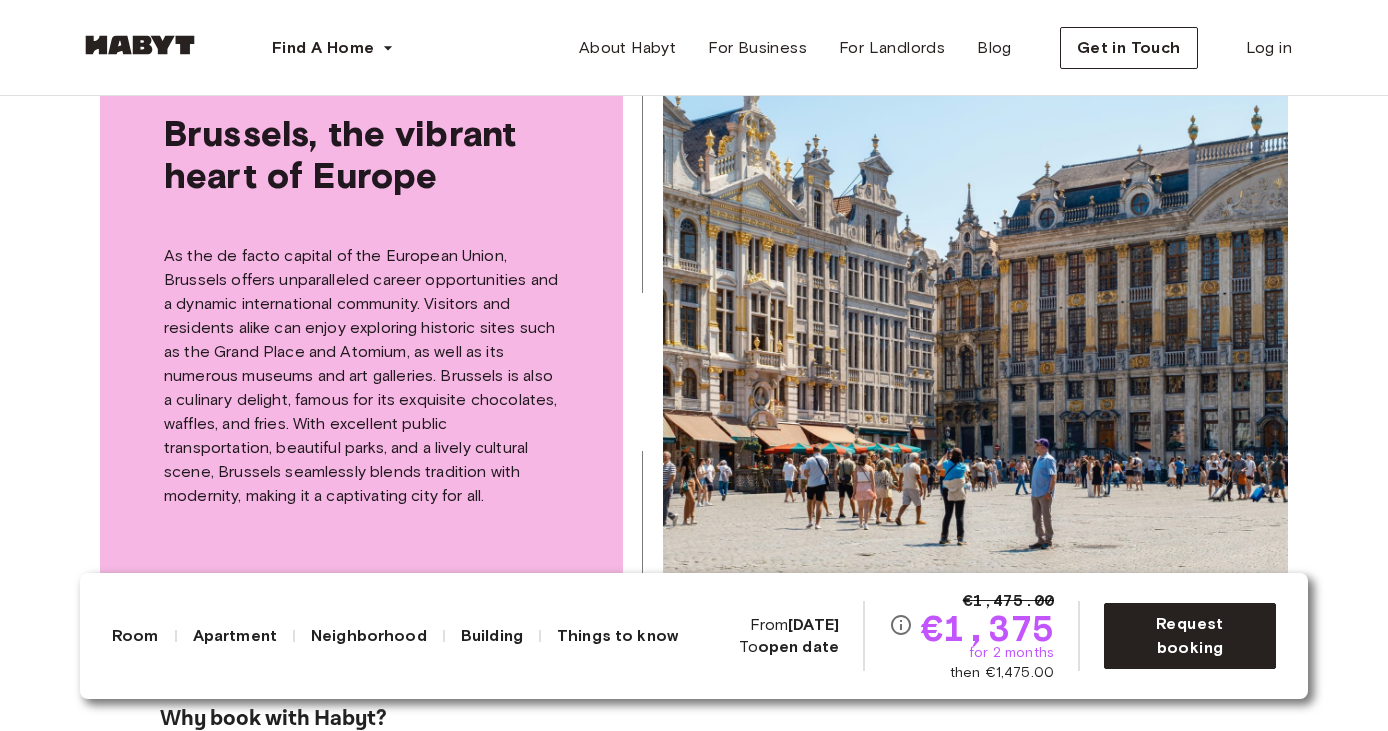 click at bounding box center (975, 293) 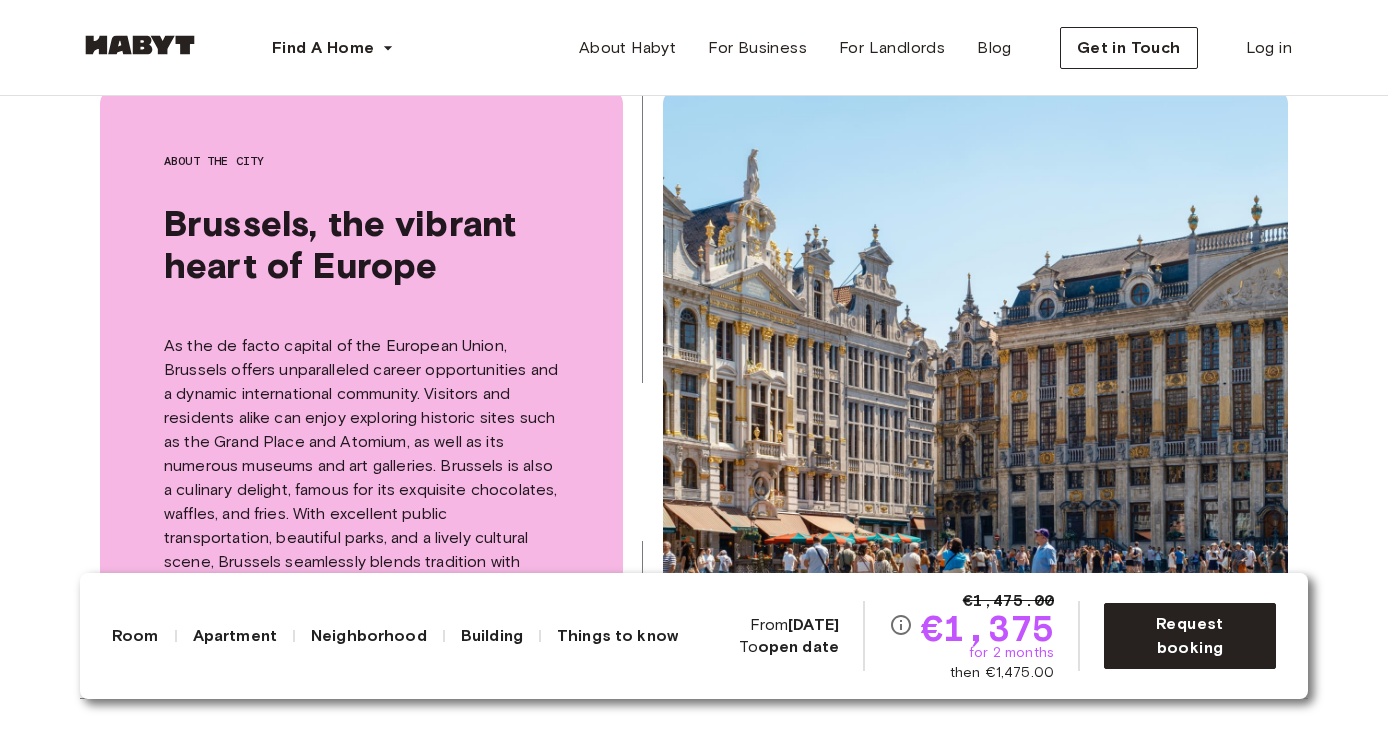 scroll, scrollTop: 3564, scrollLeft: 0, axis: vertical 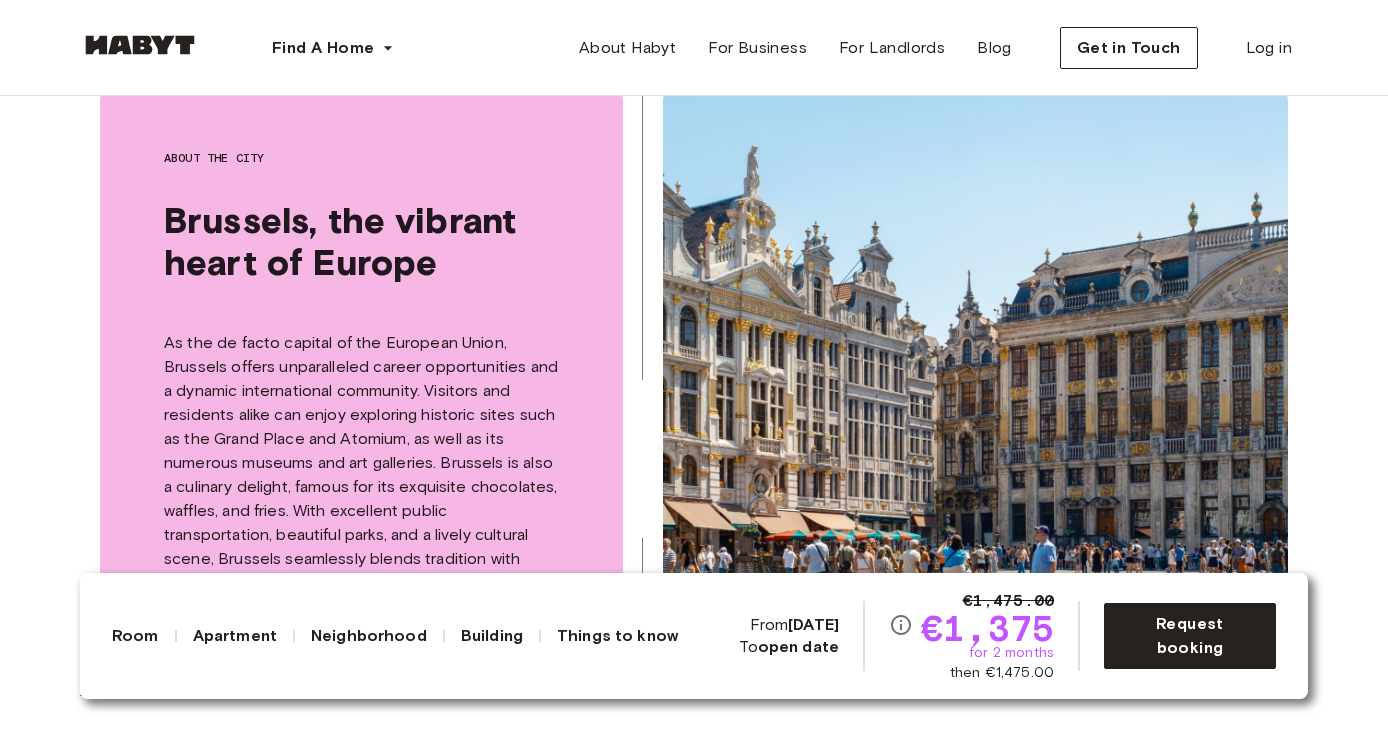 click at bounding box center [975, 380] 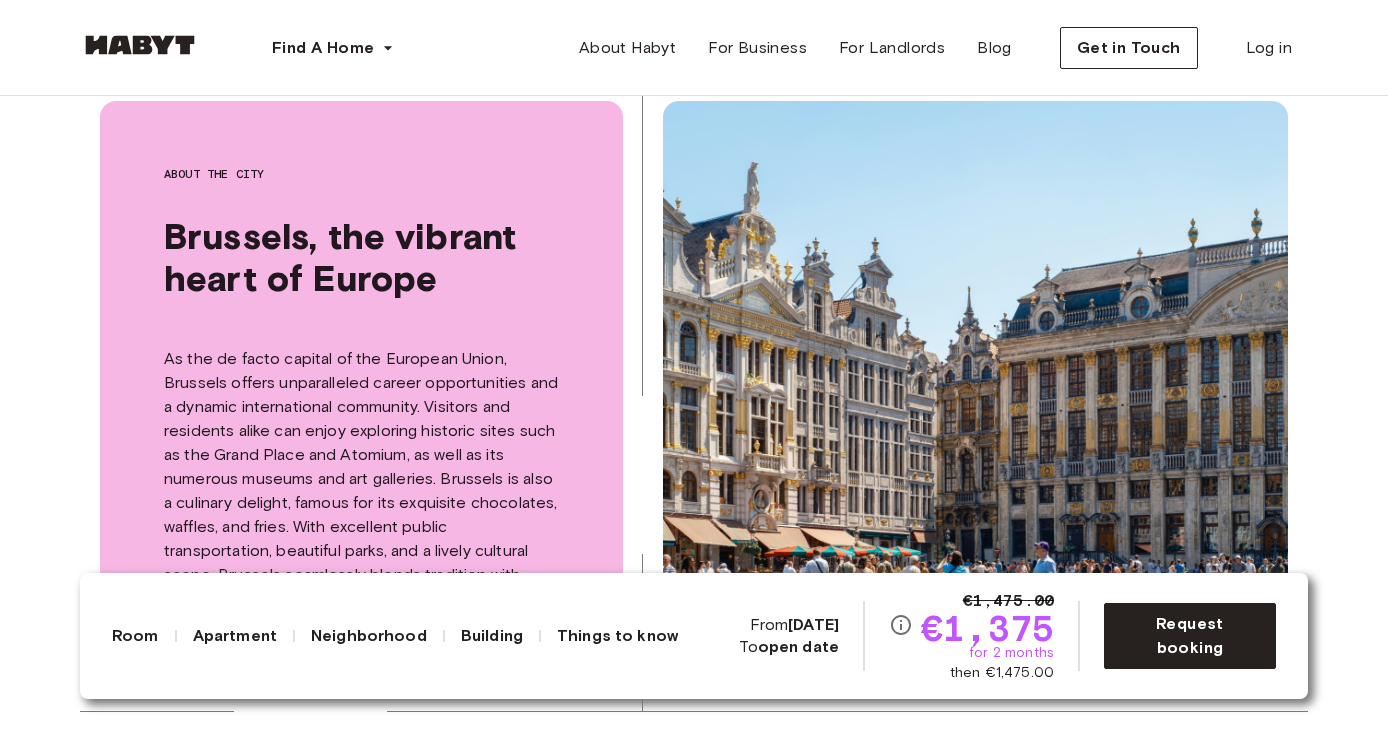 scroll, scrollTop: 3535, scrollLeft: 0, axis: vertical 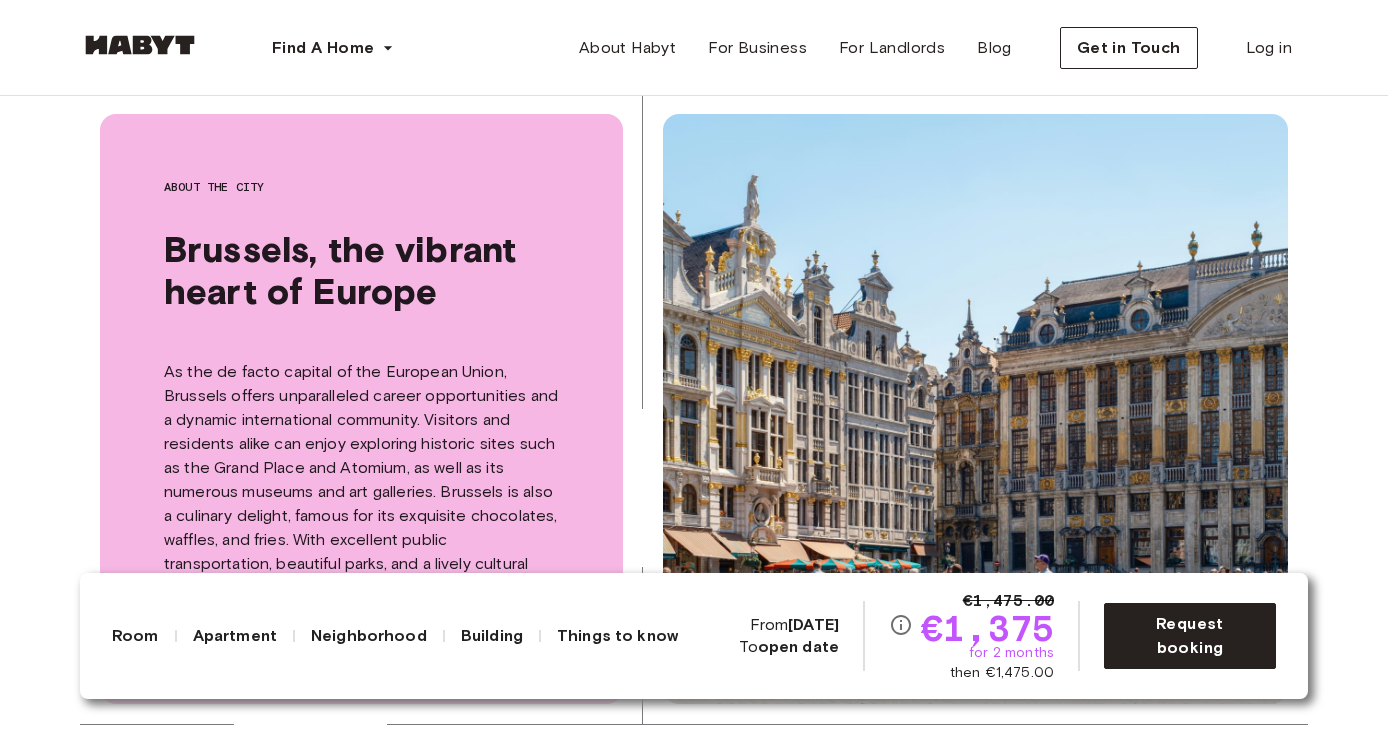 click at bounding box center [975, 409] 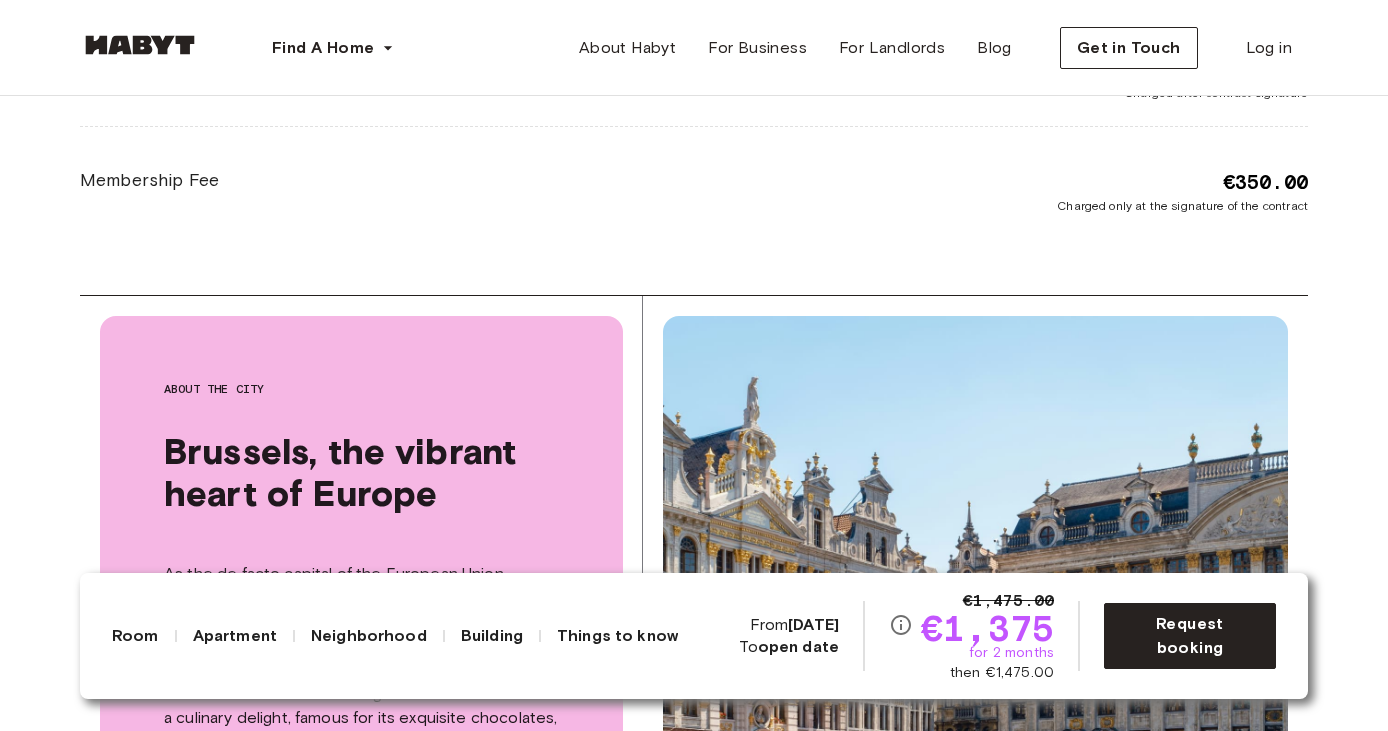 scroll, scrollTop: 3336, scrollLeft: 0, axis: vertical 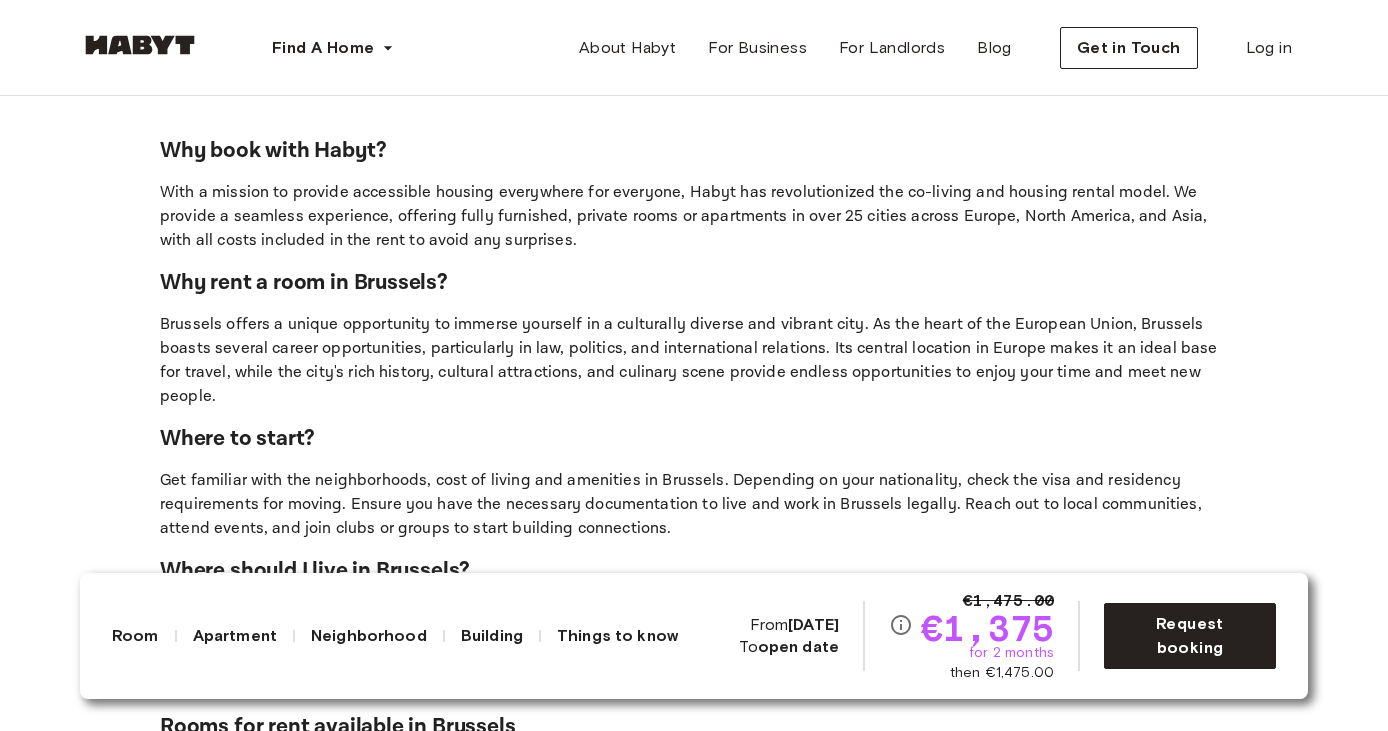 click on "Get familiar with the neighborhoods, cost of living and amenities in Brussels. Depending on your nationality, check the visa and residency requirements for moving. Ensure you have the necessary documentation to live and work in Brussels legally. Reach out to local communities, attend events, and join clubs or groups to start building connections." at bounding box center (694, 505) 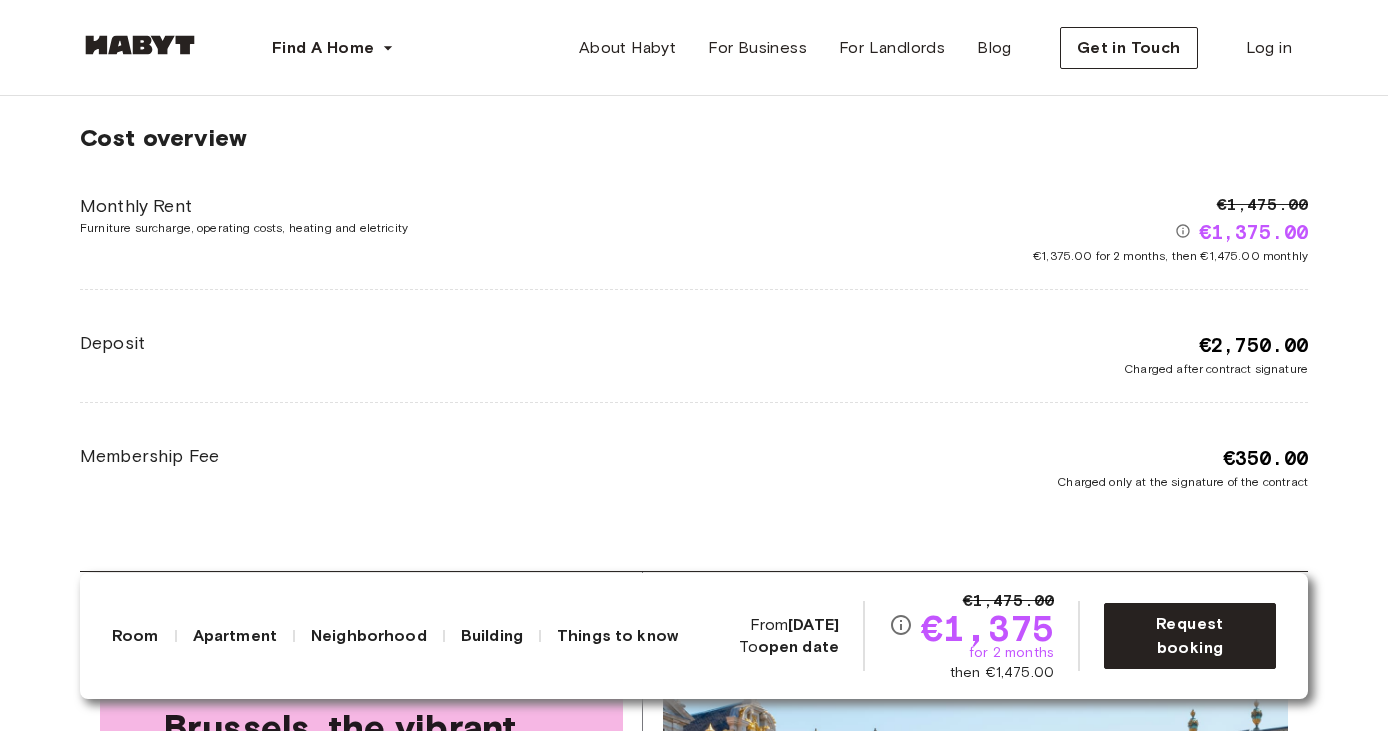 scroll, scrollTop: 3409, scrollLeft: 0, axis: vertical 